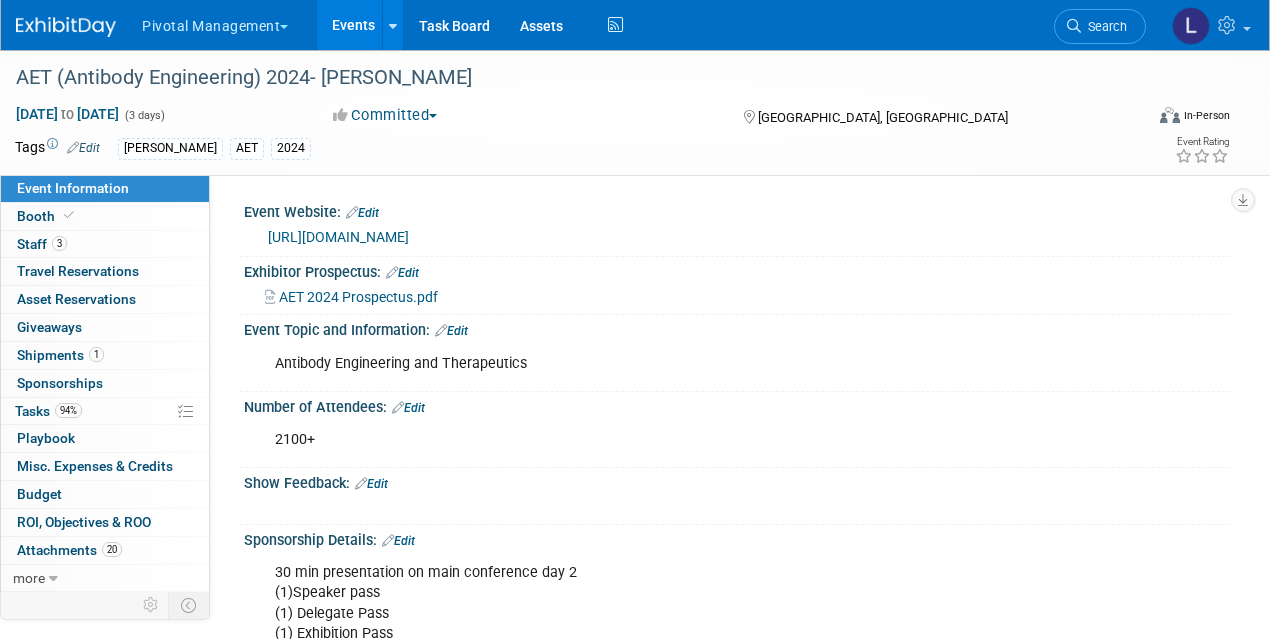 scroll, scrollTop: 2496, scrollLeft: 0, axis: vertical 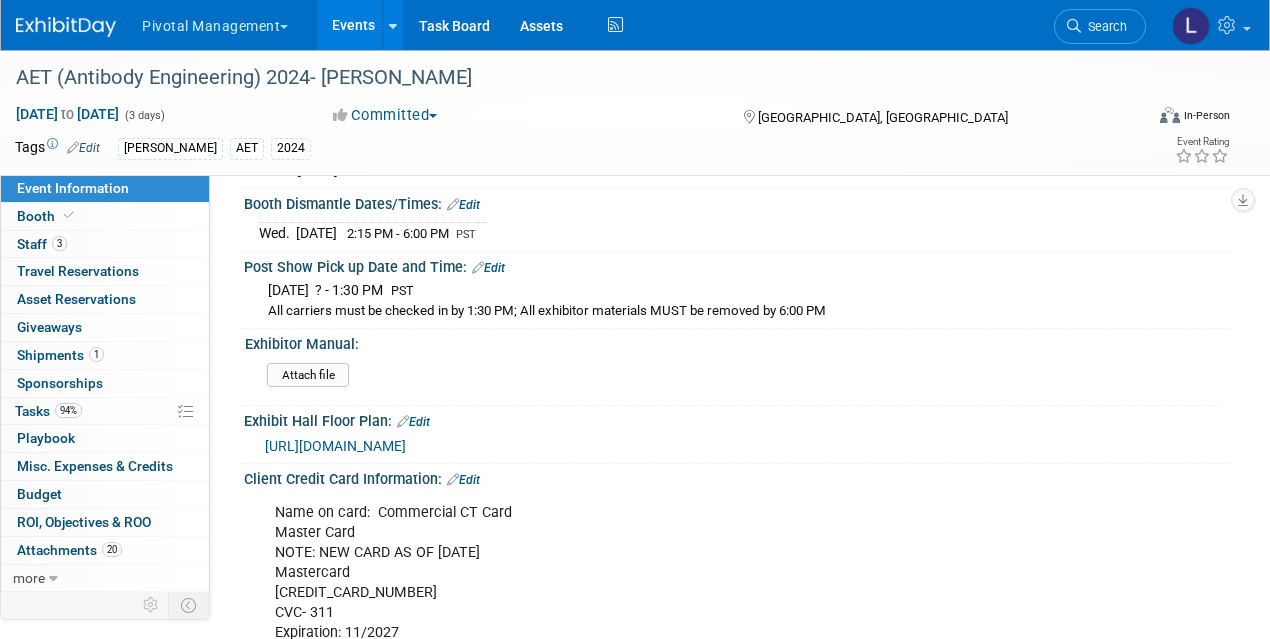 click on "Events" at bounding box center [353, 25] 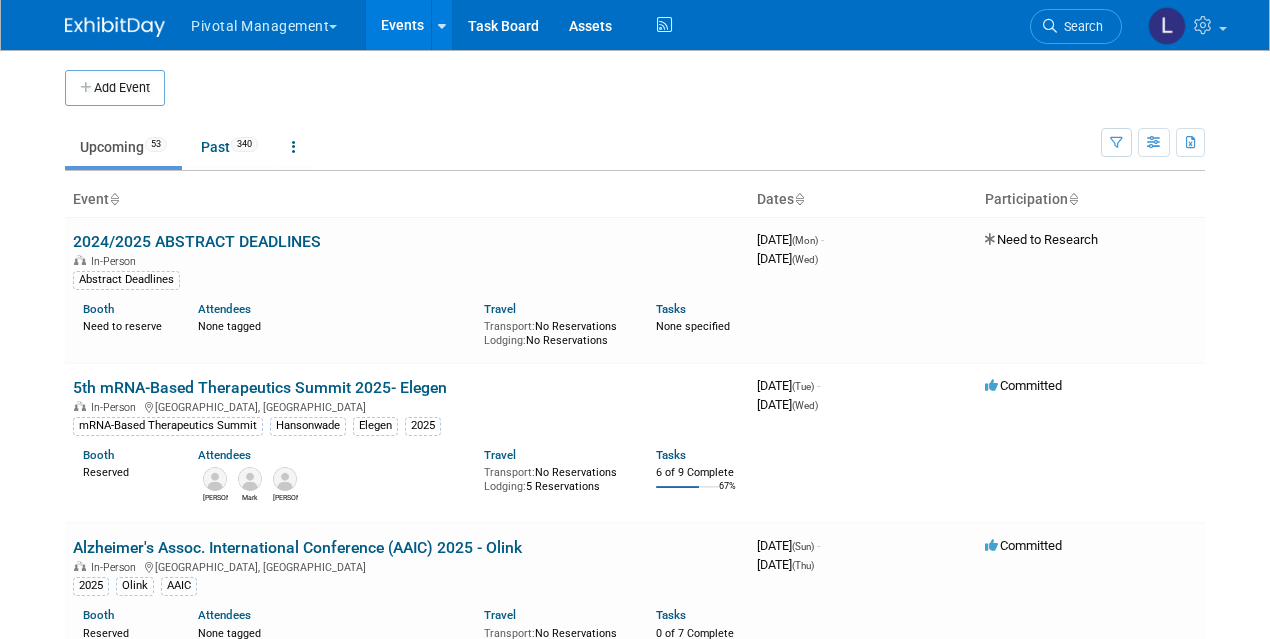 scroll, scrollTop: 0, scrollLeft: 0, axis: both 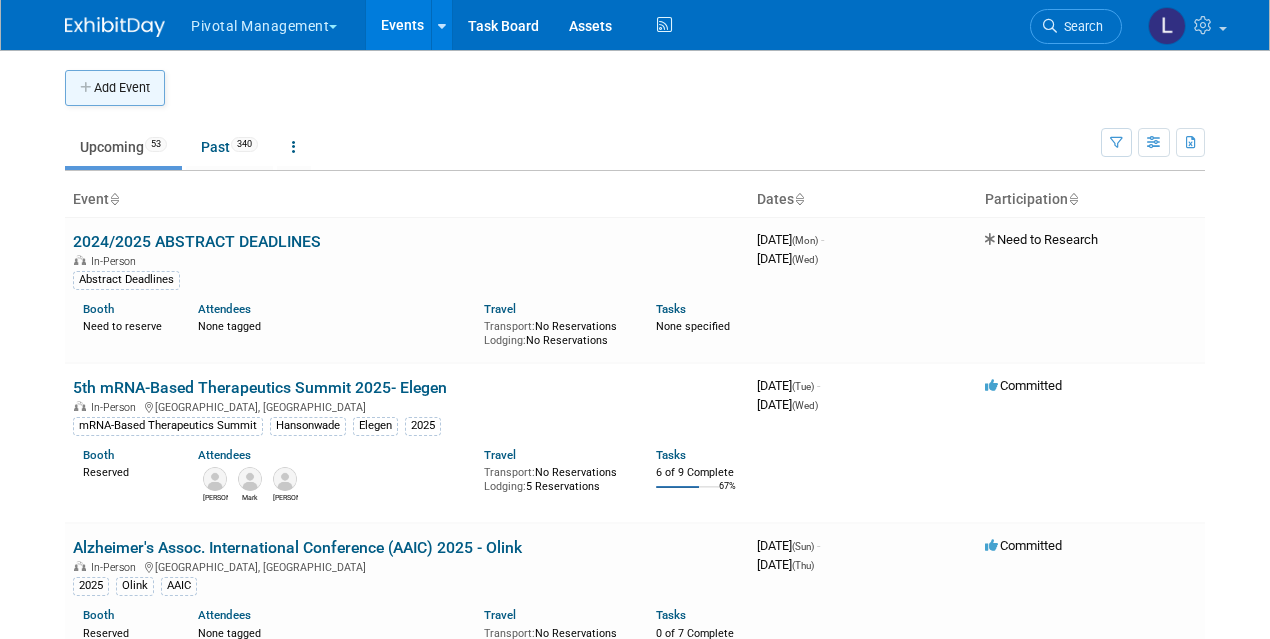 click on "Add Event" at bounding box center (115, 88) 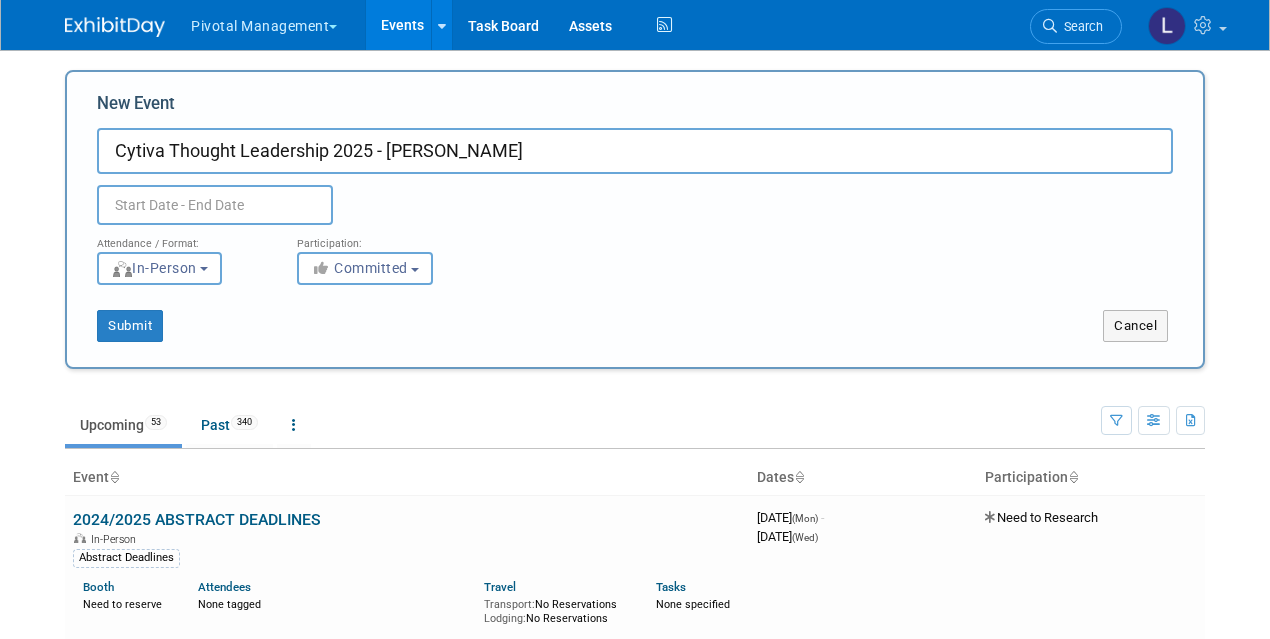 type on "Cytiva Thought Leadership 2025 - [PERSON_NAME]" 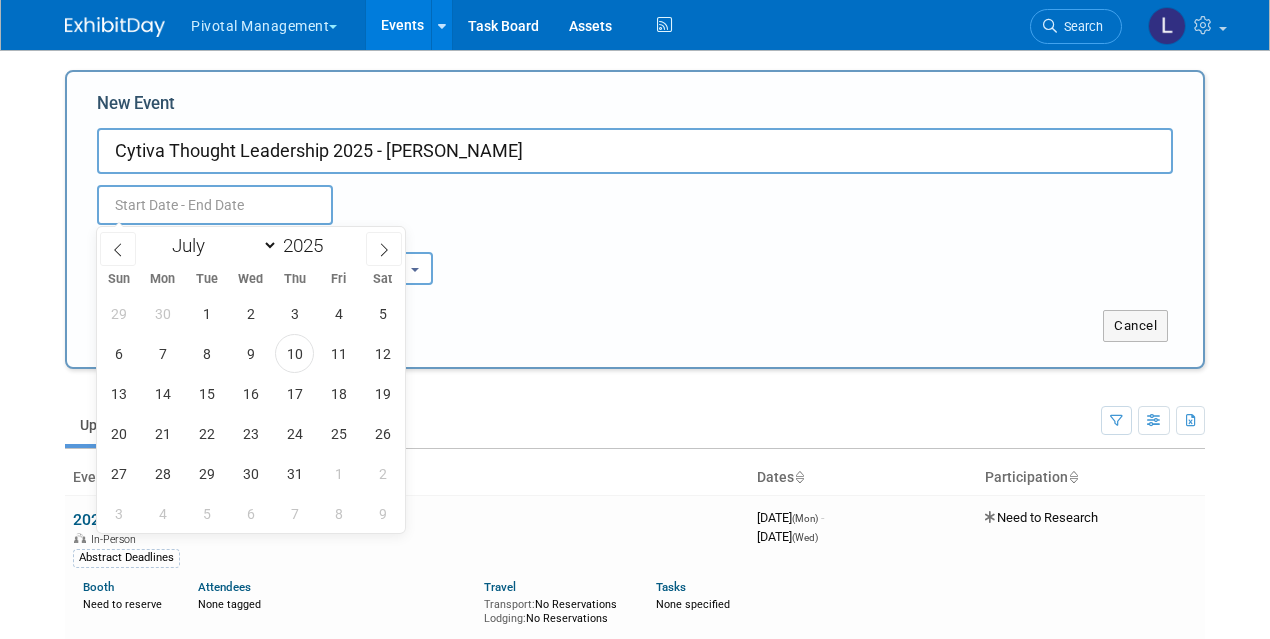 click at bounding box center (215, 205) 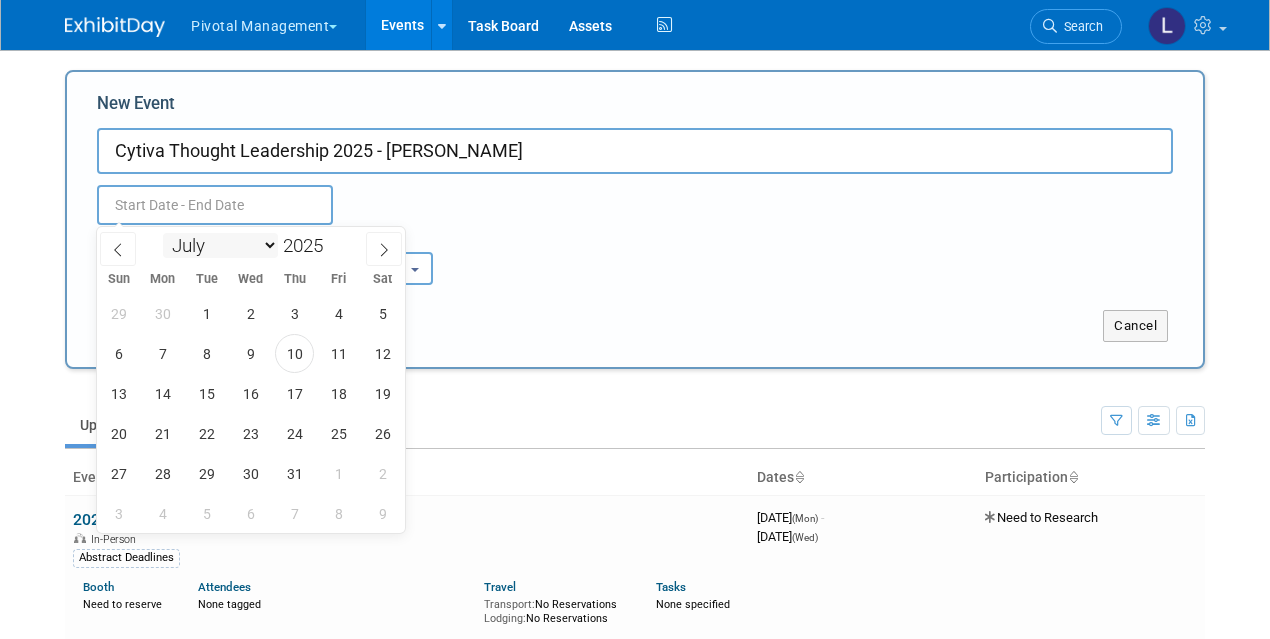 click on "January February March April May June July August September October November December" at bounding box center [220, 245] 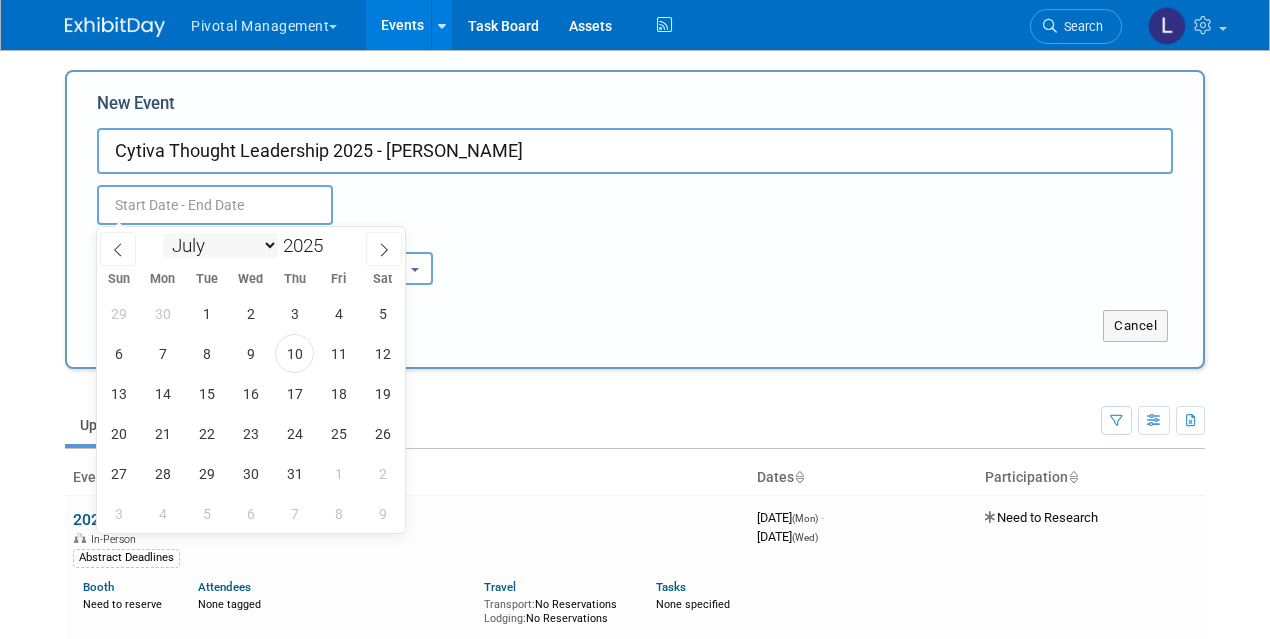 select on "8" 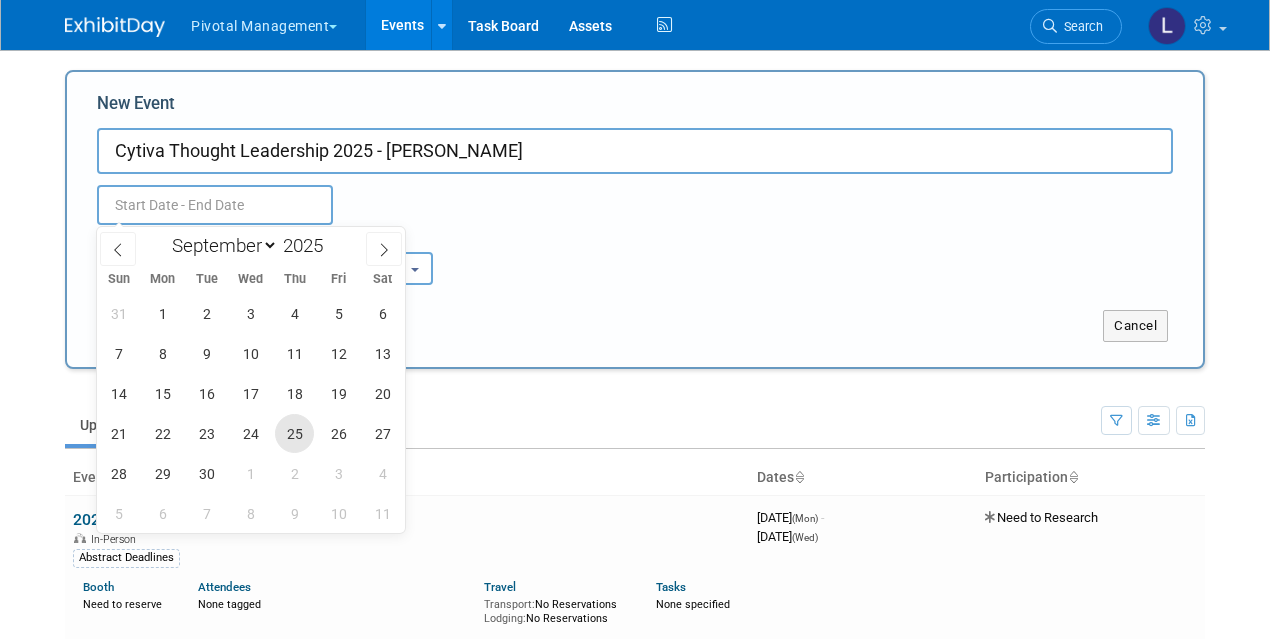 click on "25" at bounding box center (294, 433) 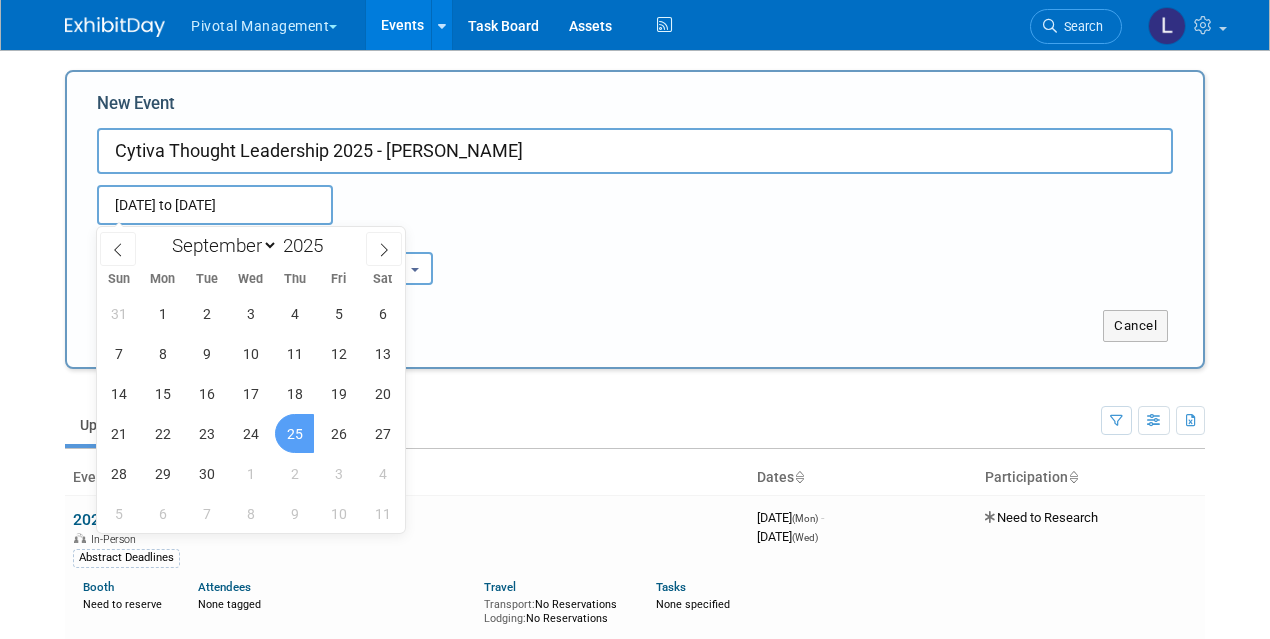 click on "25" at bounding box center (294, 433) 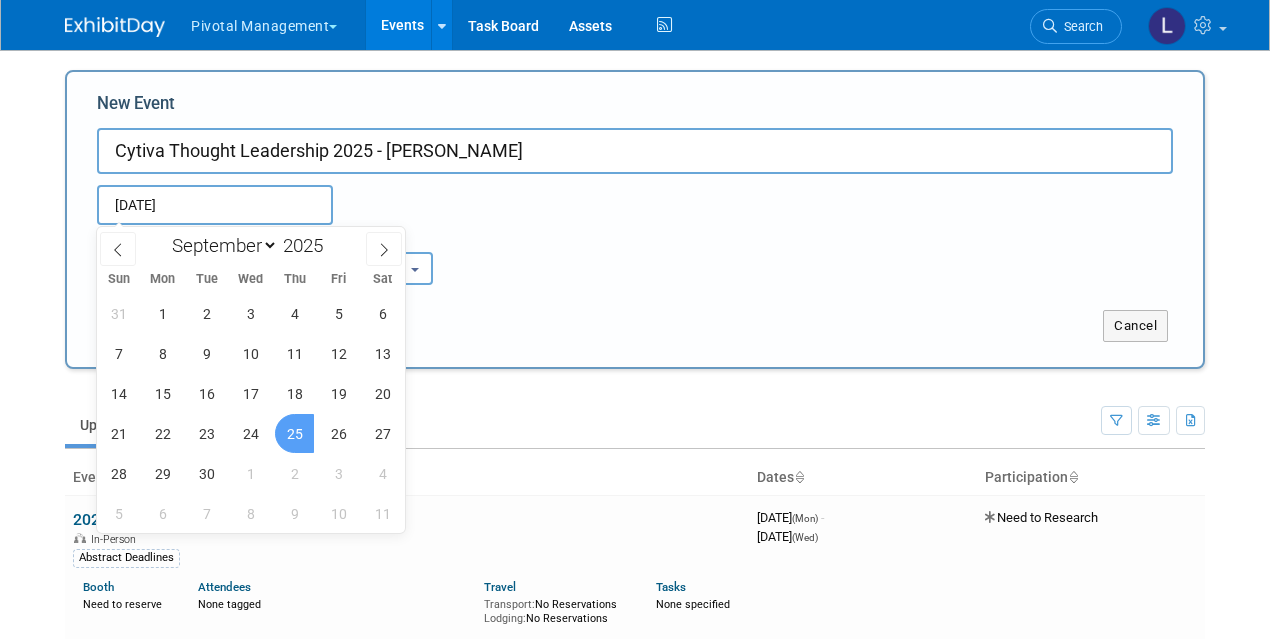 type on "Sep 25, 2025 to Sep 25, 2025" 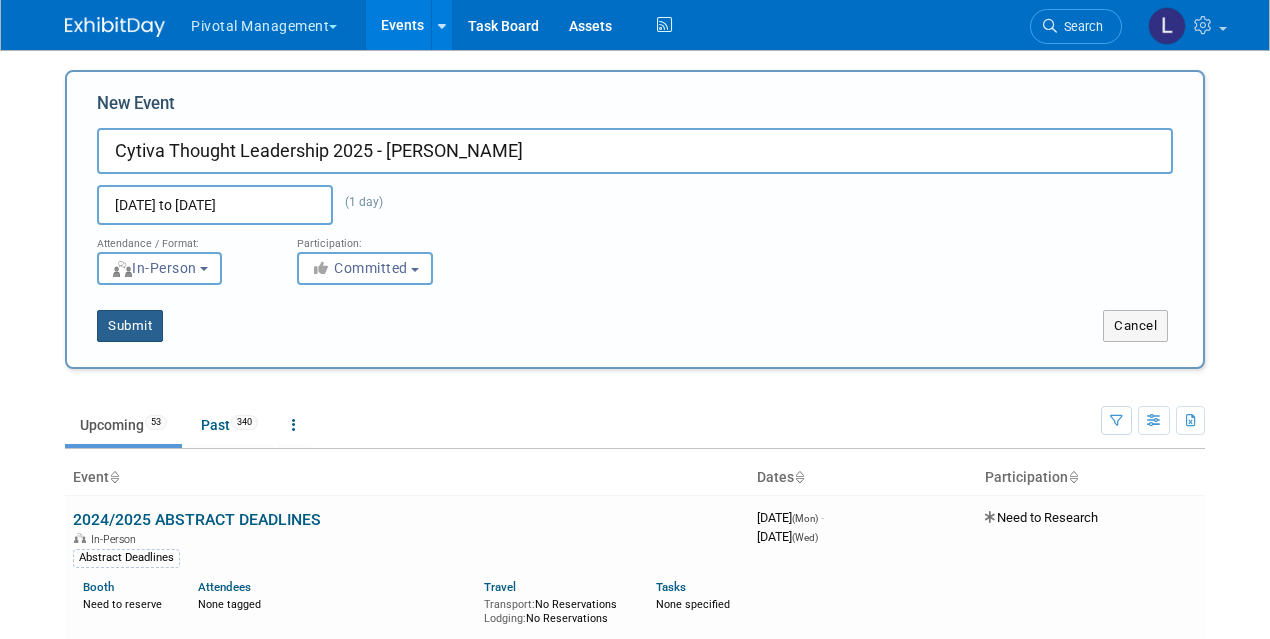 click on "Submit" at bounding box center [130, 326] 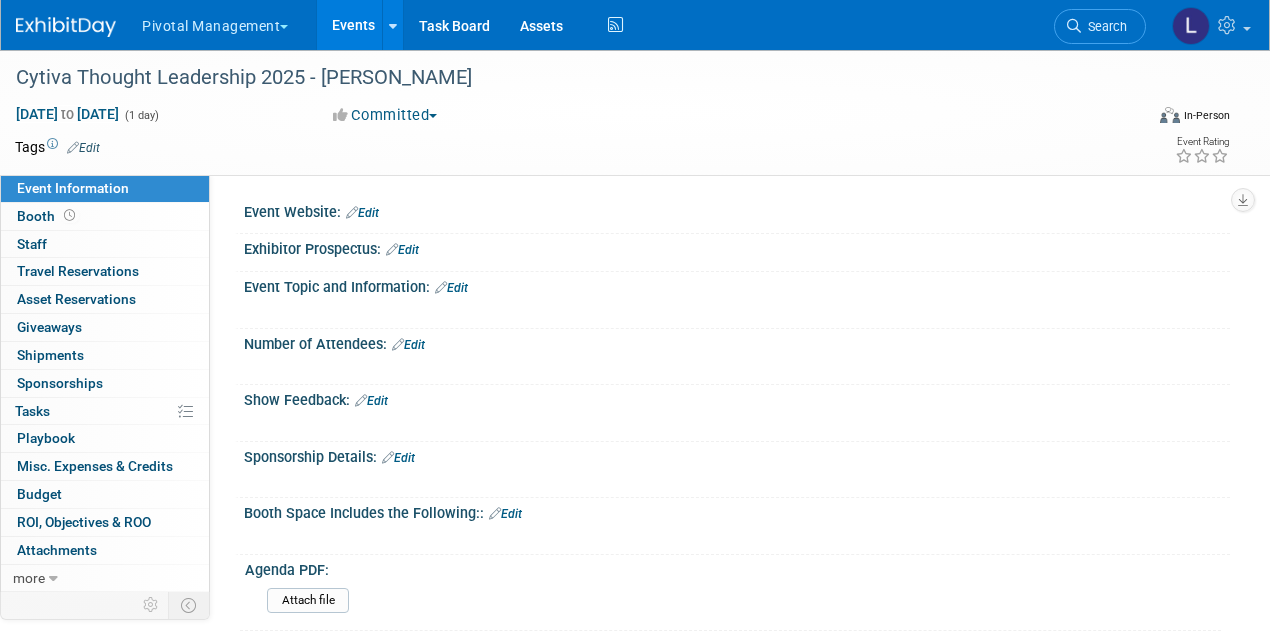 scroll, scrollTop: 0, scrollLeft: 0, axis: both 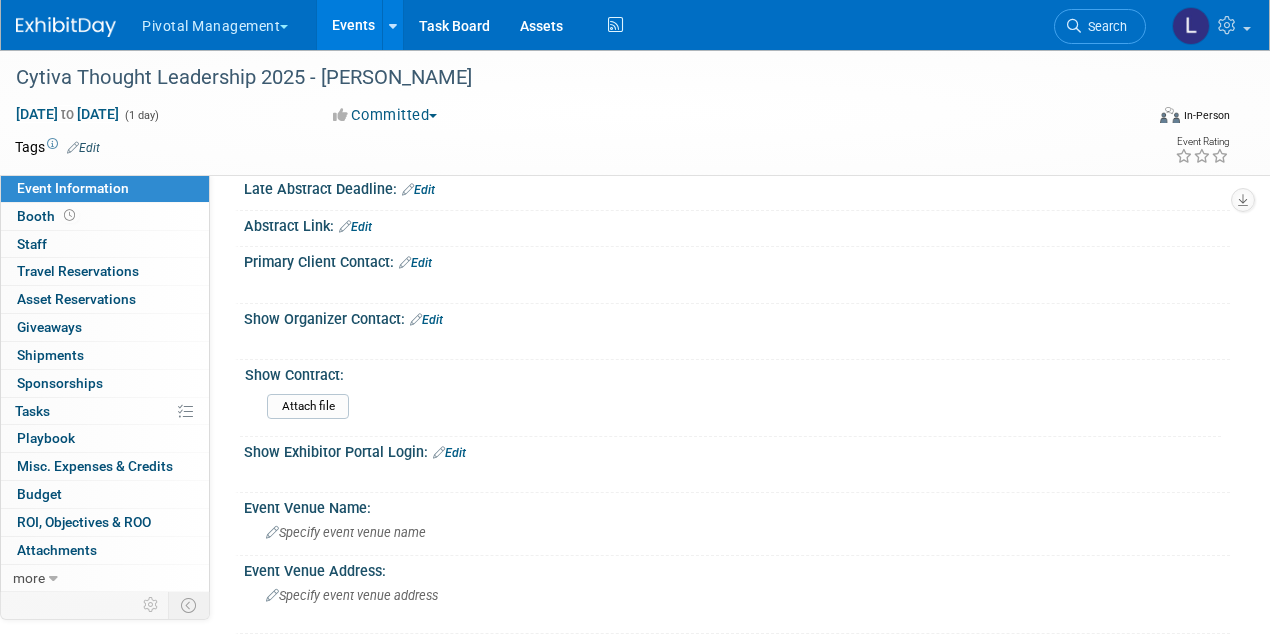click on "Edit" at bounding box center [415, 263] 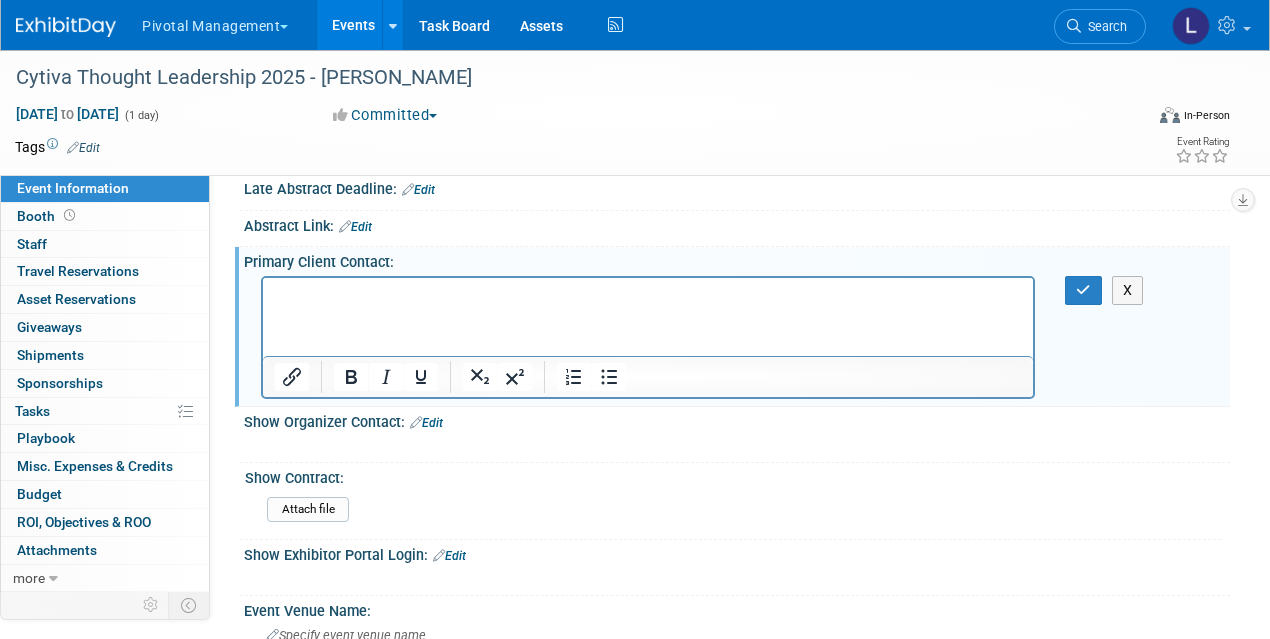 scroll, scrollTop: 0, scrollLeft: 0, axis: both 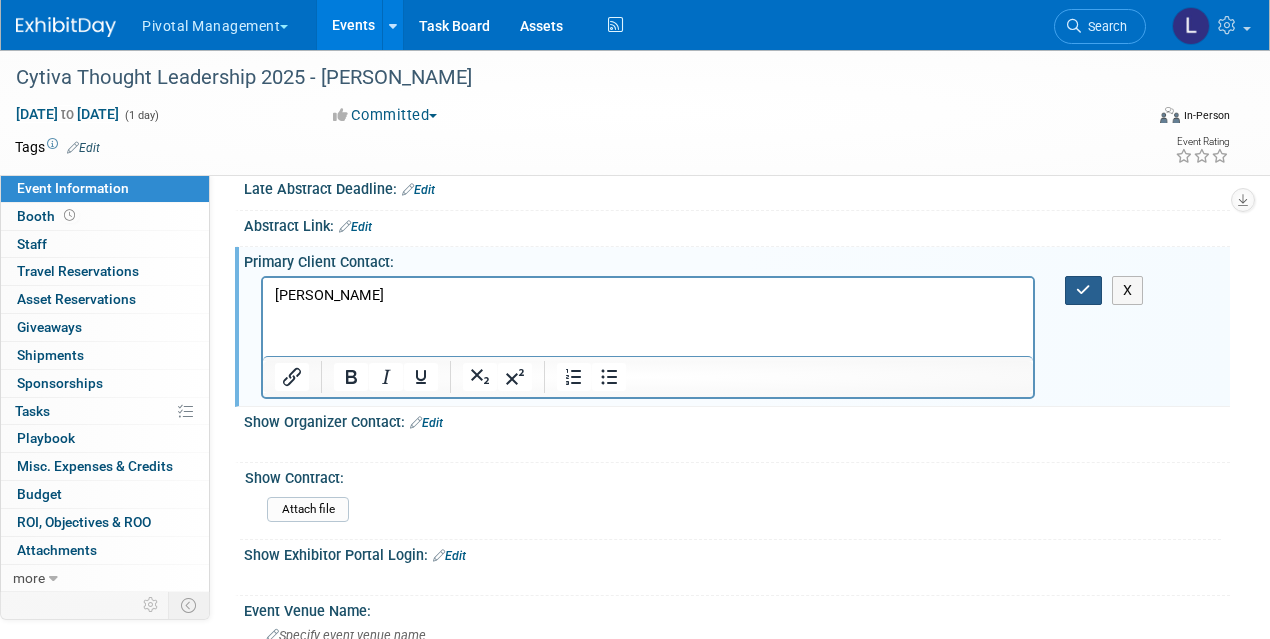 click at bounding box center [1083, 290] 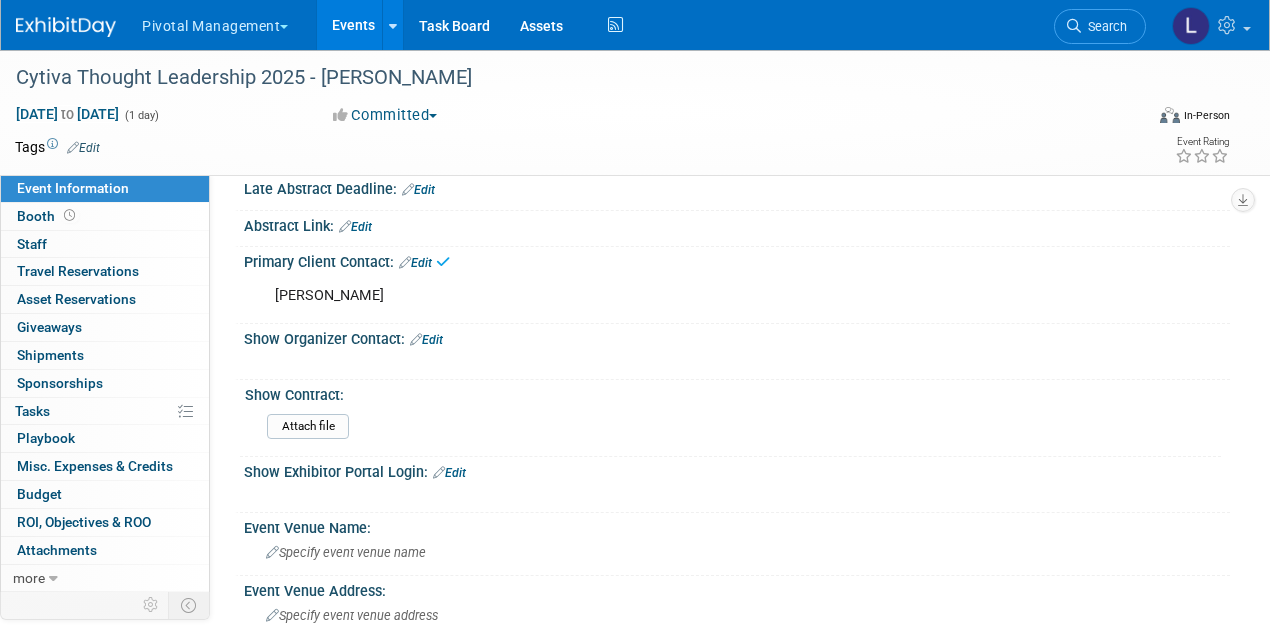 click on "Edit" at bounding box center (426, 340) 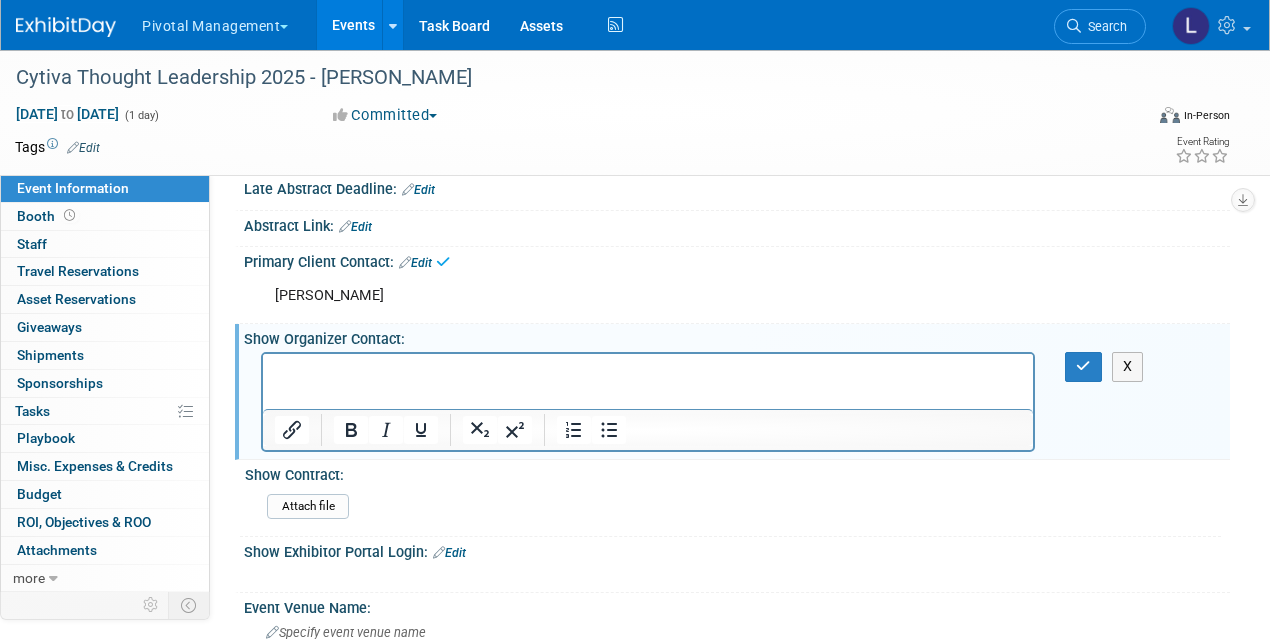 scroll, scrollTop: 0, scrollLeft: 0, axis: both 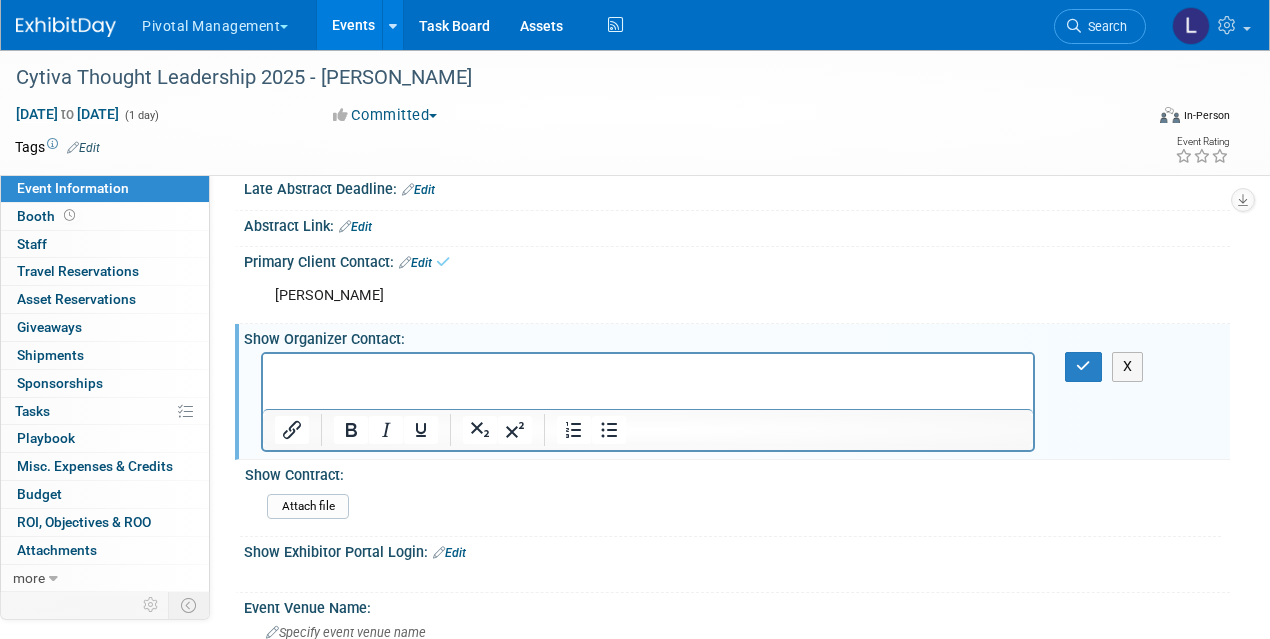type 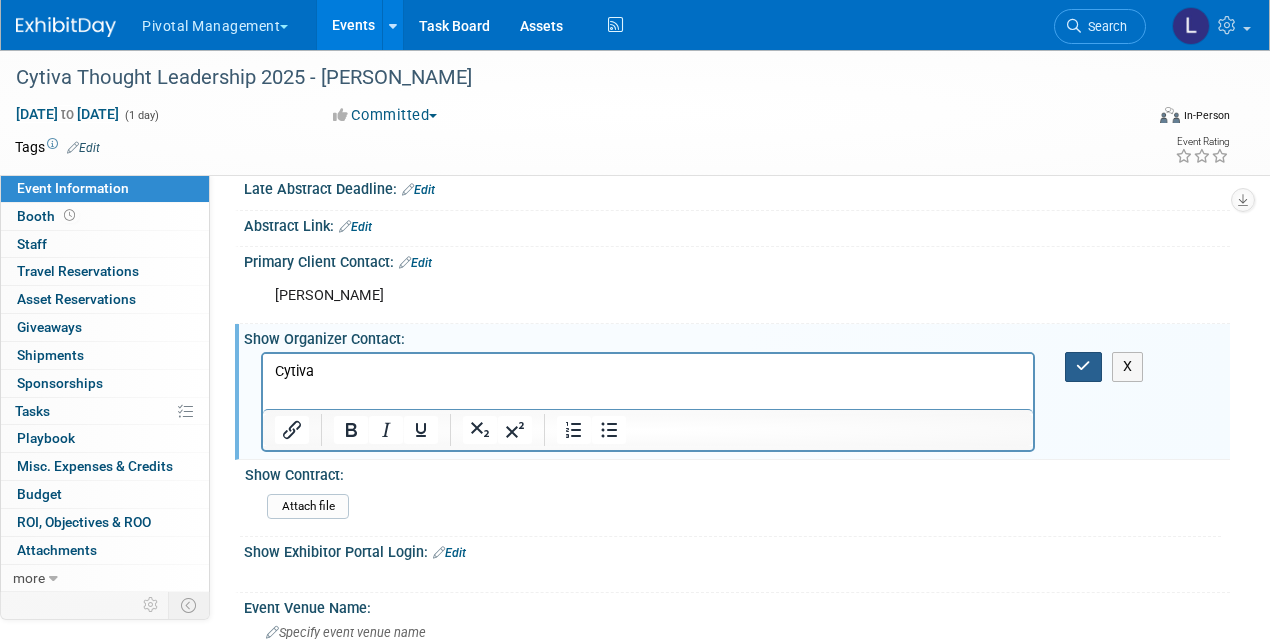 click at bounding box center (1083, 366) 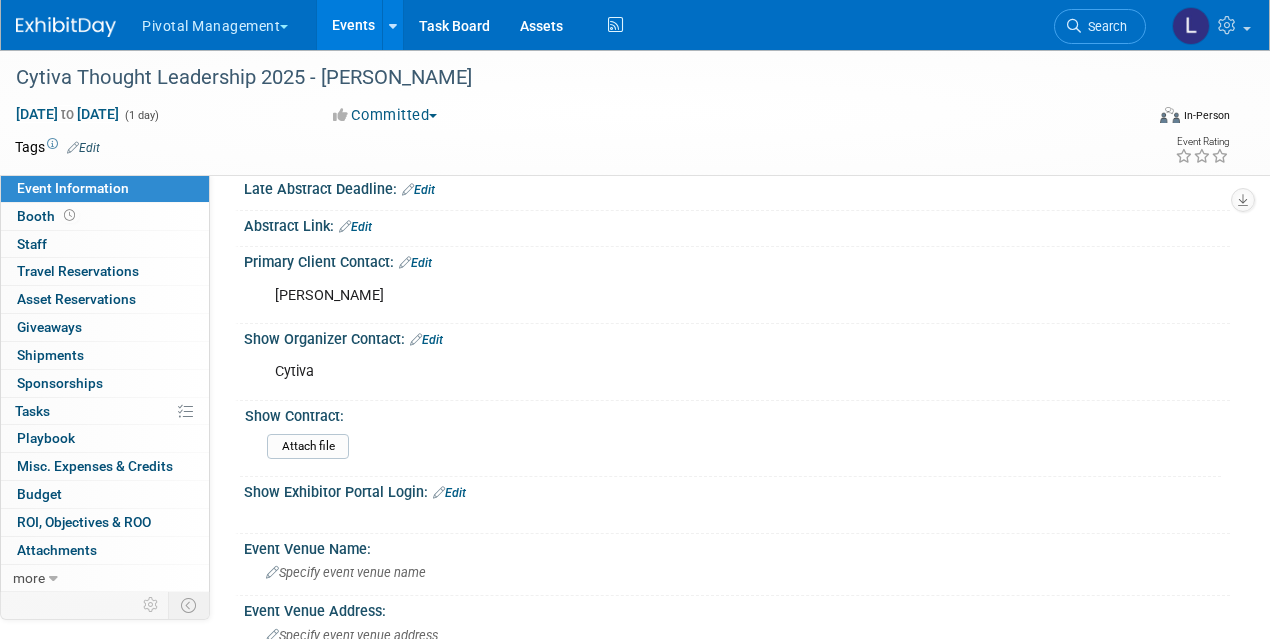 click on "Edit" at bounding box center [83, 148] 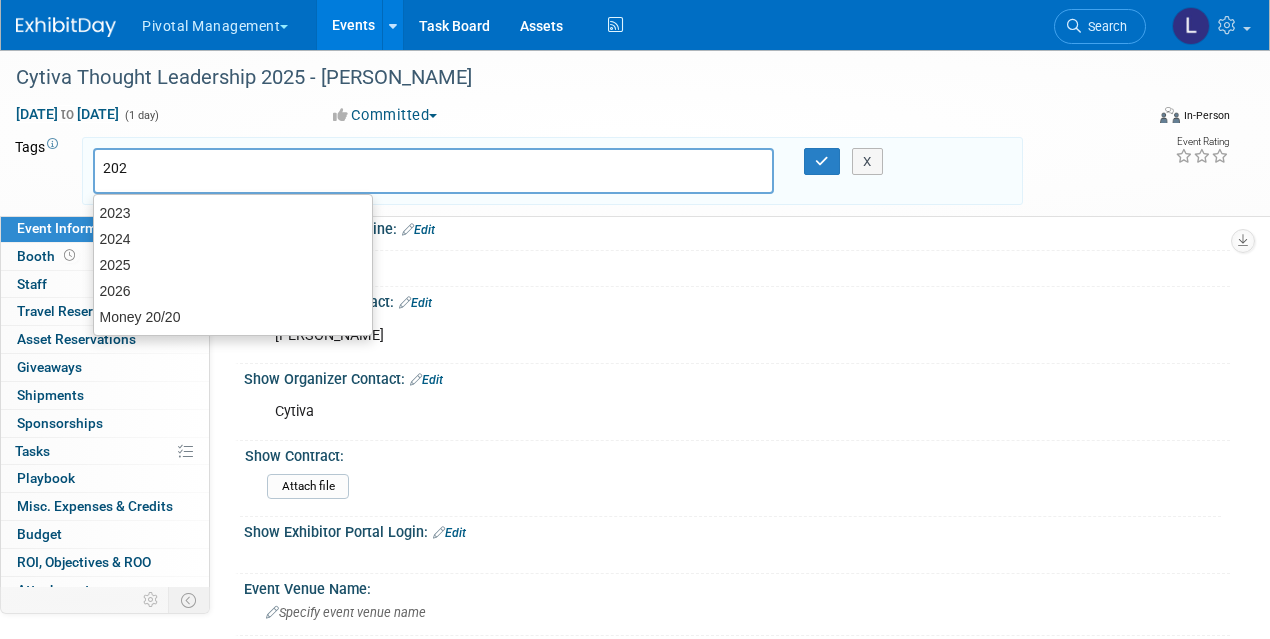 type on "2025" 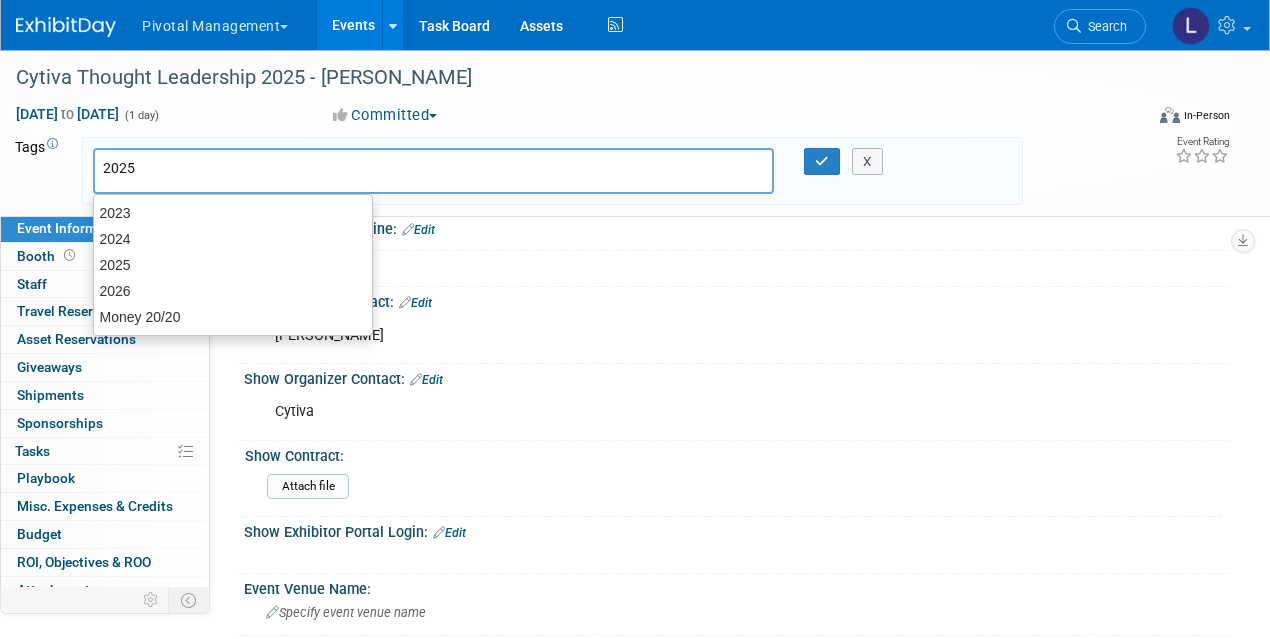 type on "2025" 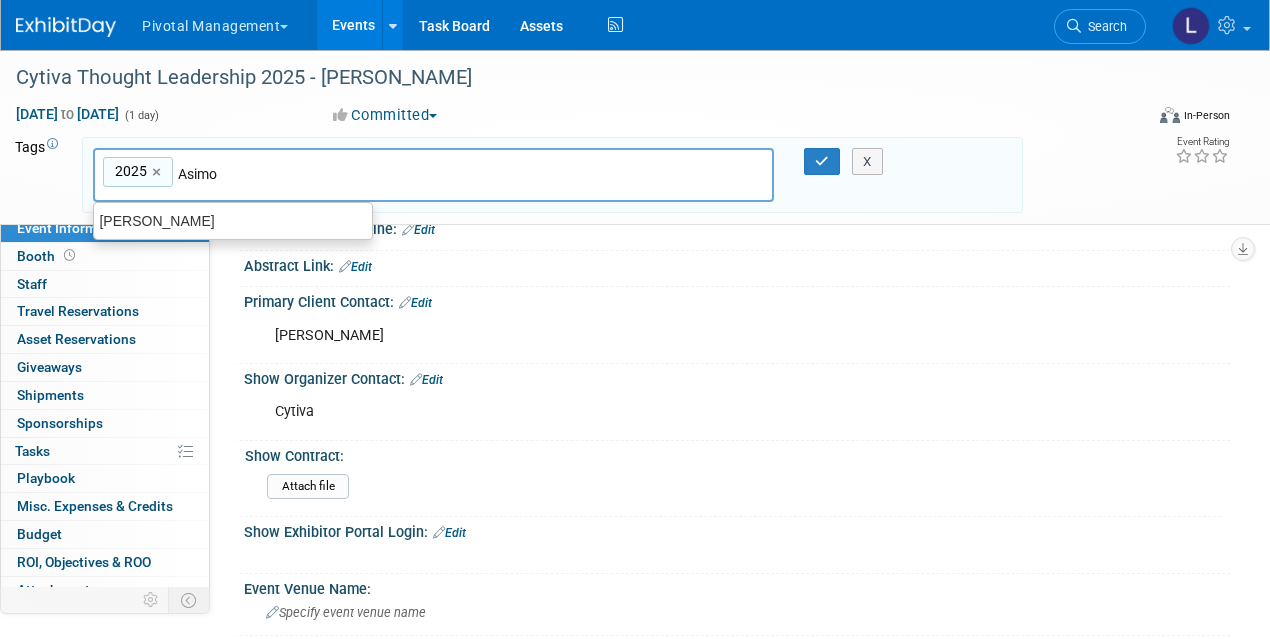 type on "[PERSON_NAME]" 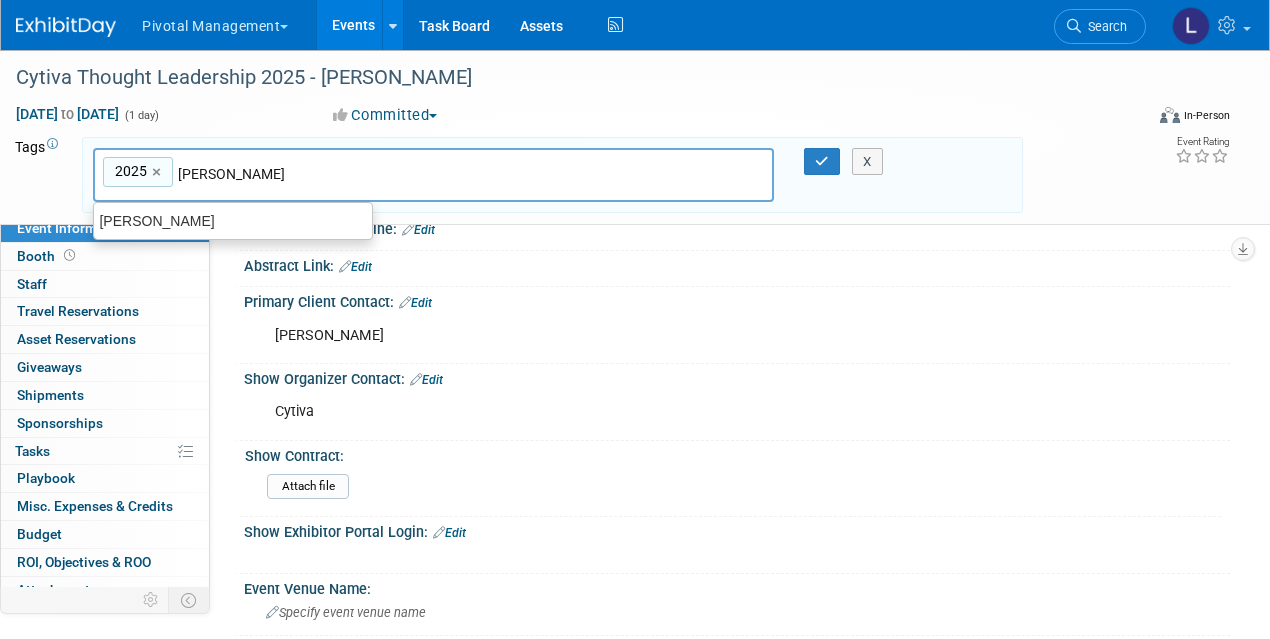type on "2025, Asimov" 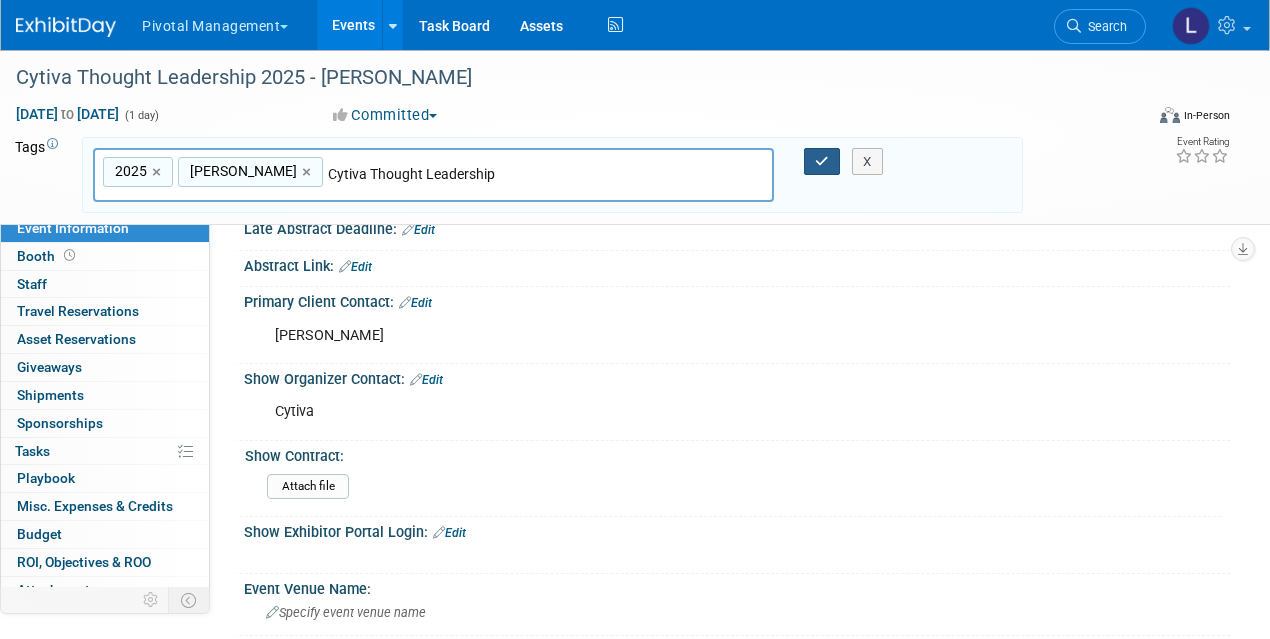 type on "Cytiva Thought Leadership" 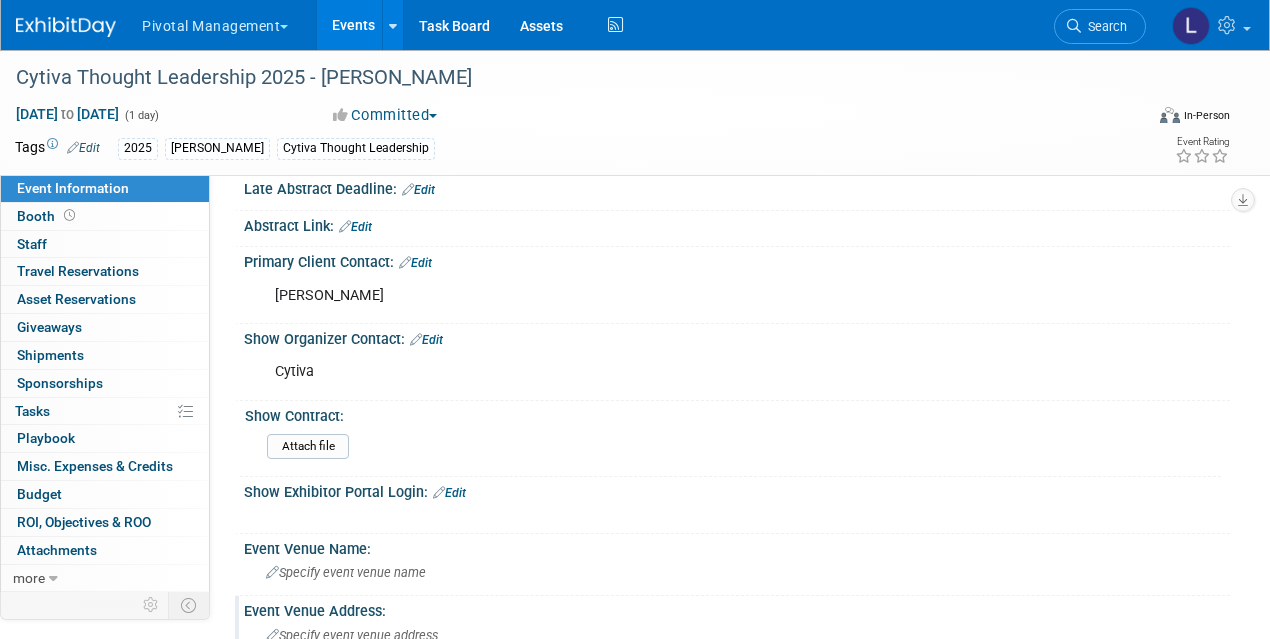 click on "Specify event venue address" at bounding box center [352, 635] 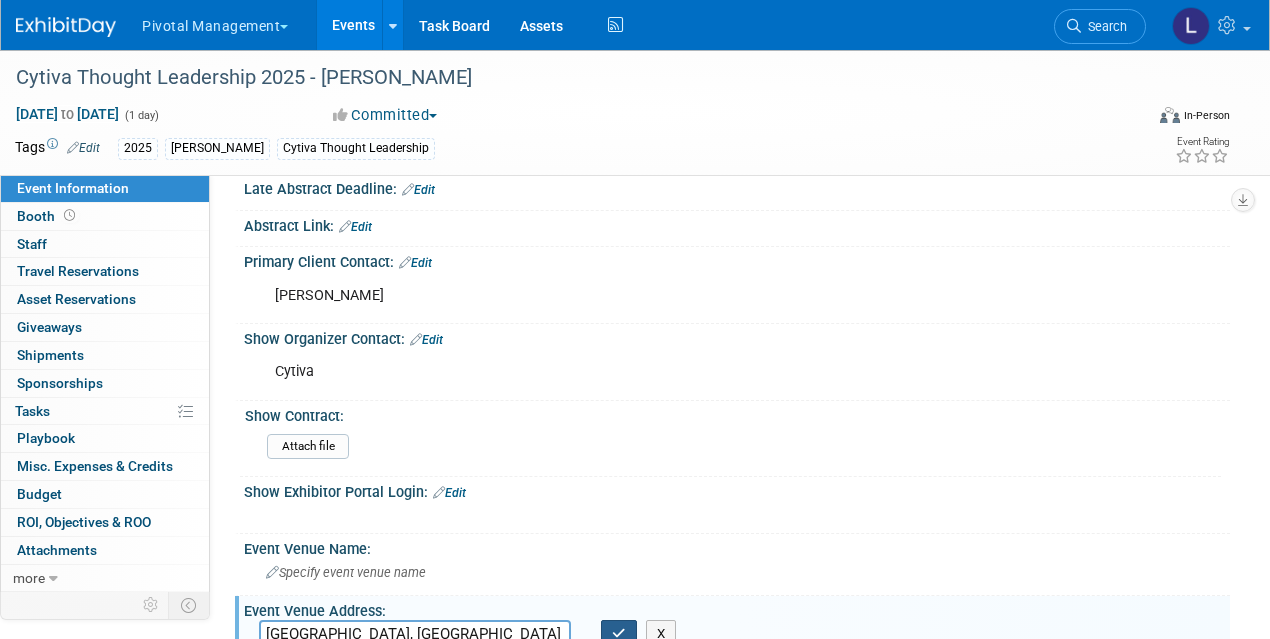 type on "[GEOGRAPHIC_DATA], [GEOGRAPHIC_DATA]" 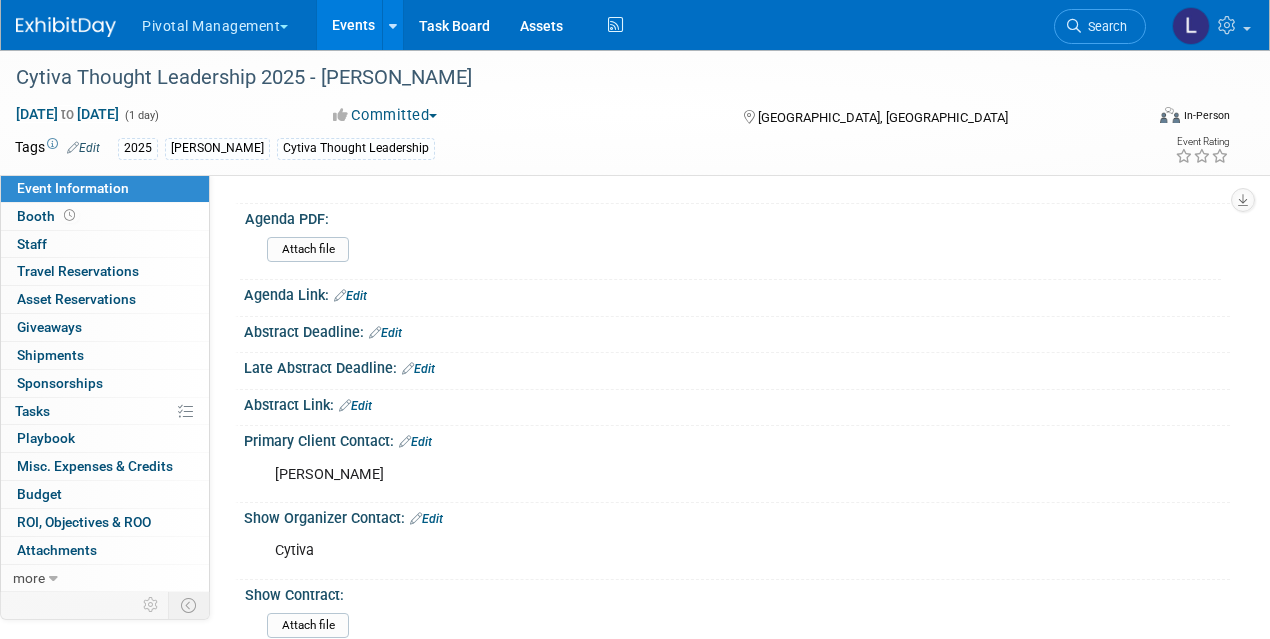 scroll, scrollTop: 58, scrollLeft: 0, axis: vertical 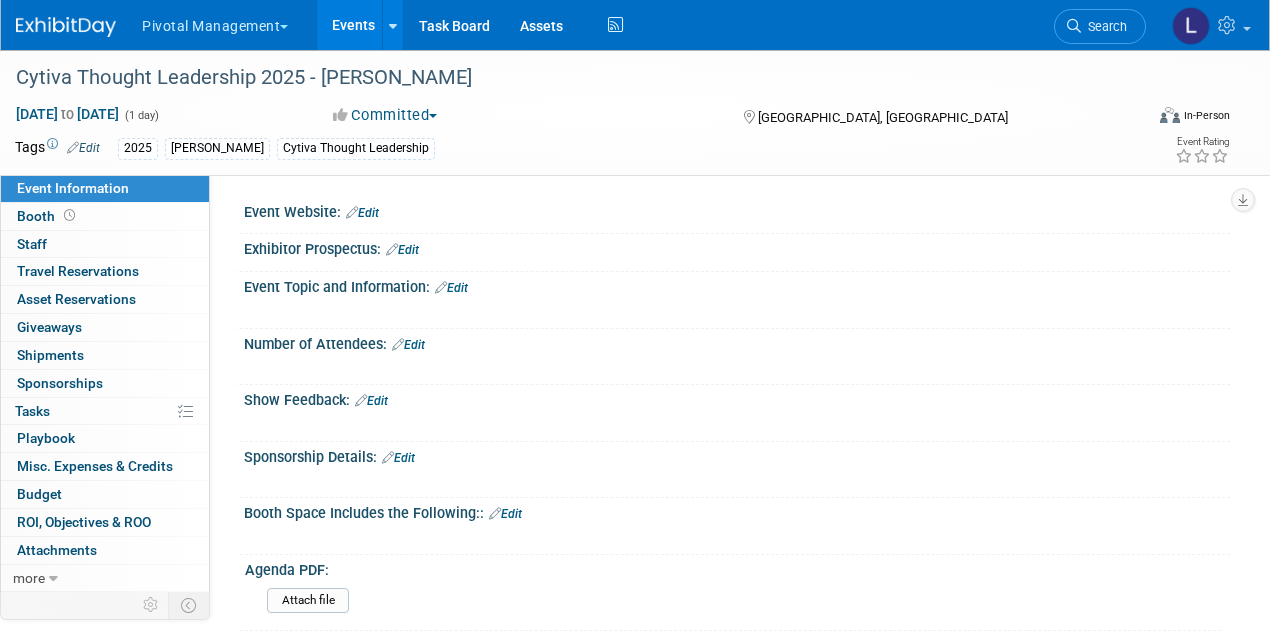 click on "Events" at bounding box center [353, 25] 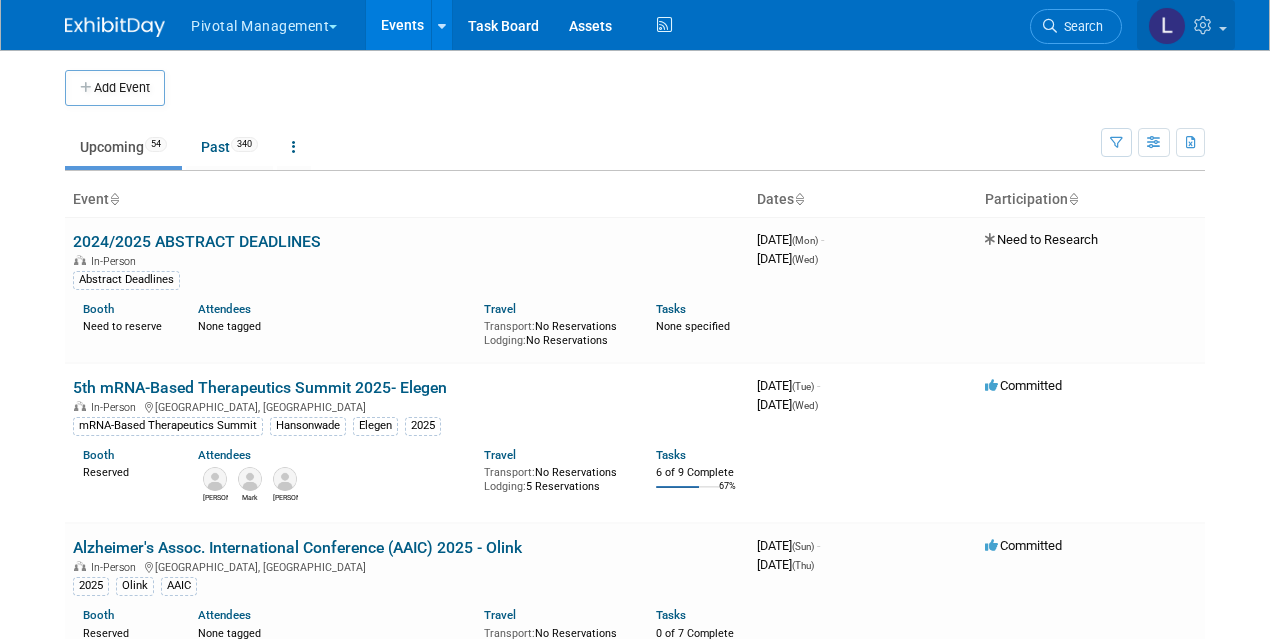 scroll, scrollTop: 0, scrollLeft: 0, axis: both 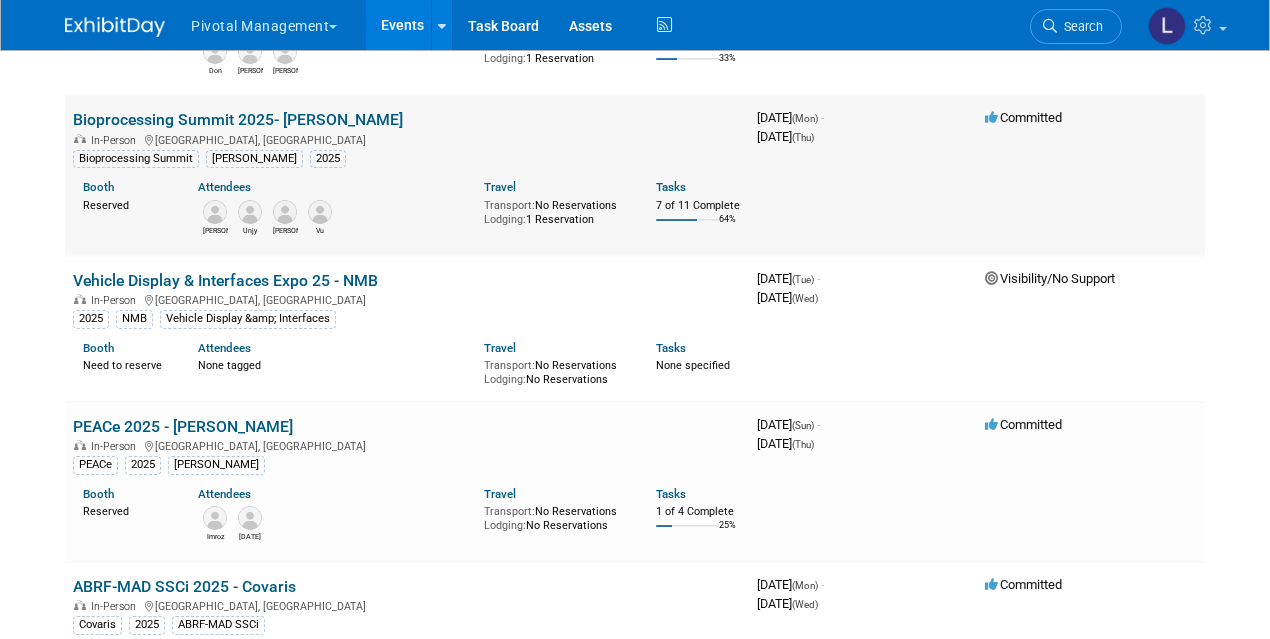 click on "Bioprocessing Summit 2025- [PERSON_NAME]" at bounding box center (238, 119) 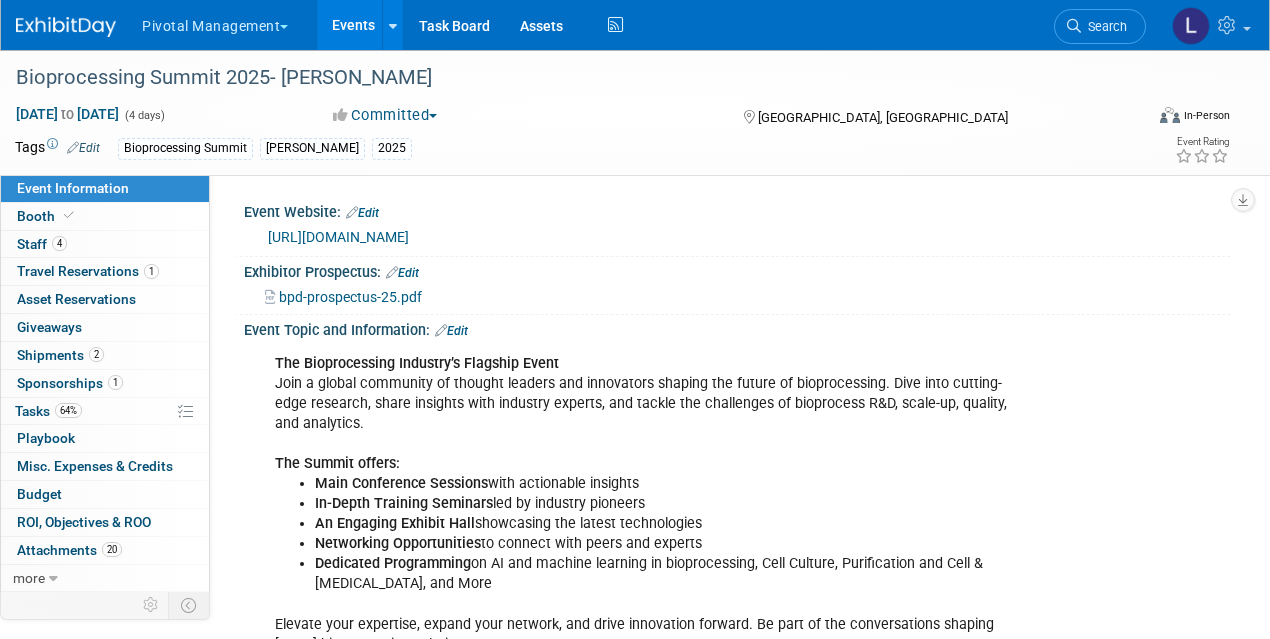 scroll, scrollTop: 0, scrollLeft: 0, axis: both 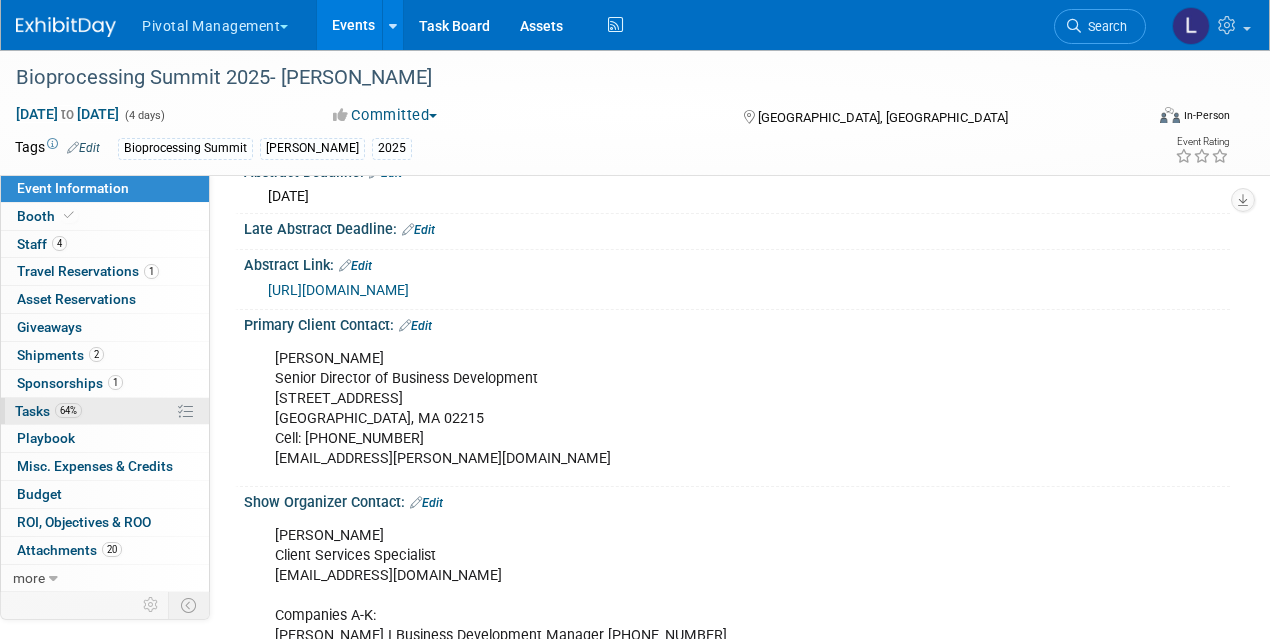 click on "Tasks 64%" at bounding box center (48, 411) 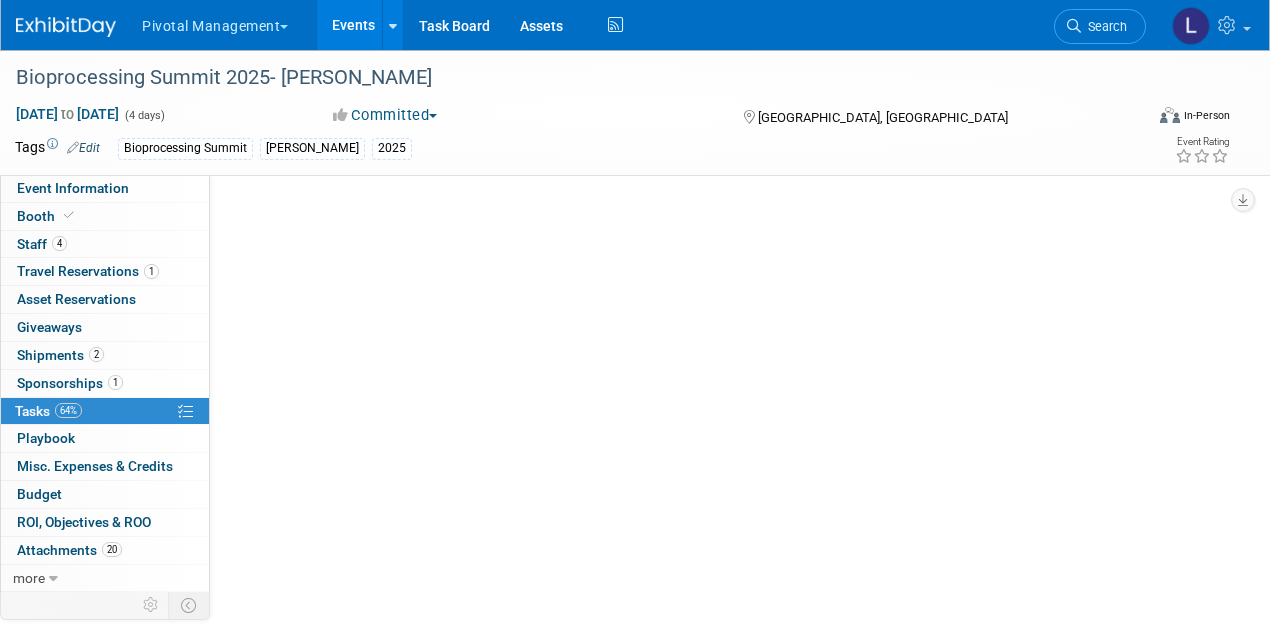 scroll, scrollTop: 0, scrollLeft: 0, axis: both 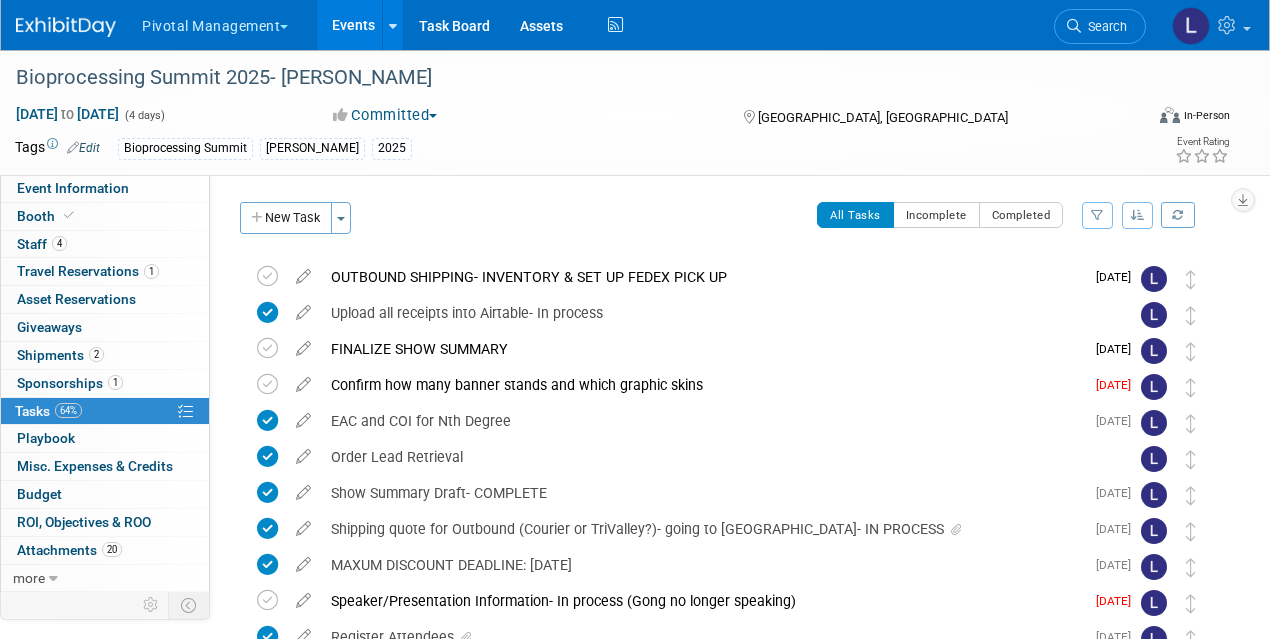 click on "New Task
Toggle Dropdown
Create a new task for this event
Copy tasks from another event
Add a Section
Configure Sections
Delete all tasks
Delete all tasks" at bounding box center (298, 225) 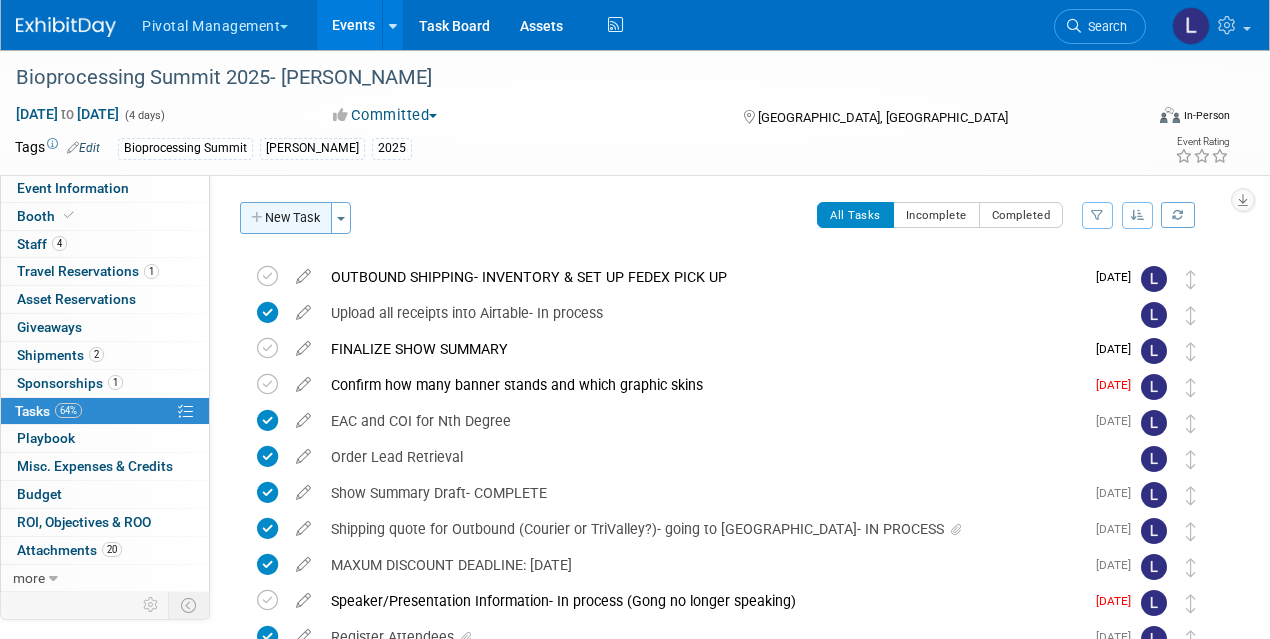 click on "New Task" at bounding box center (286, 218) 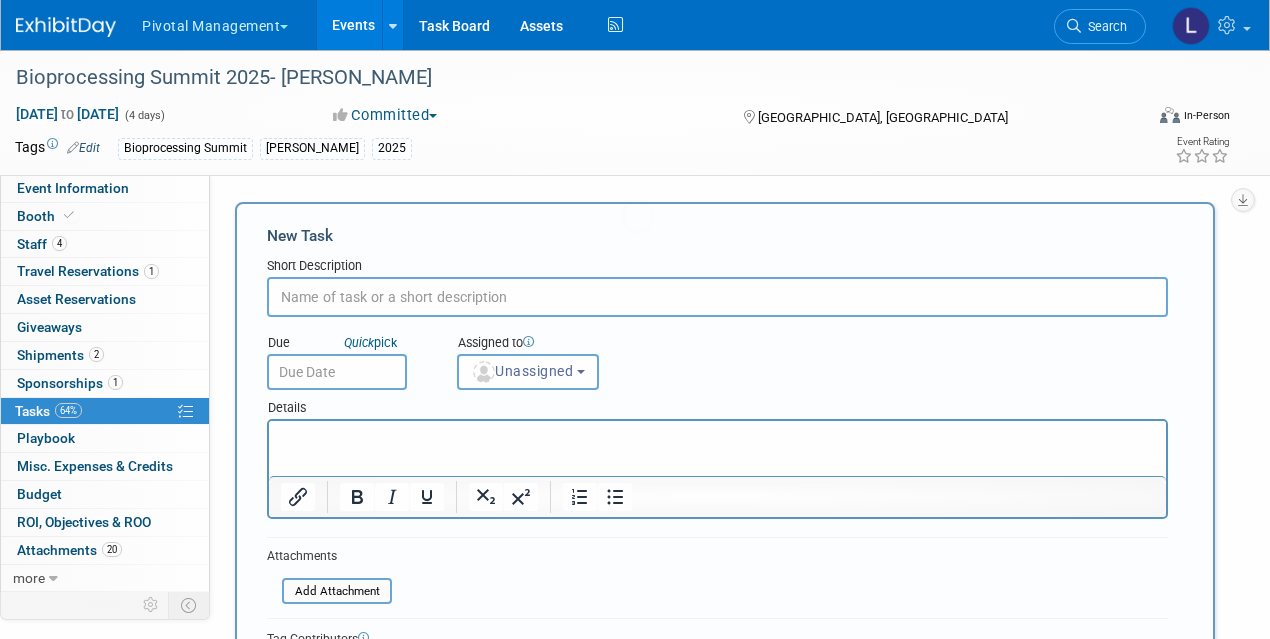 scroll, scrollTop: 0, scrollLeft: 0, axis: both 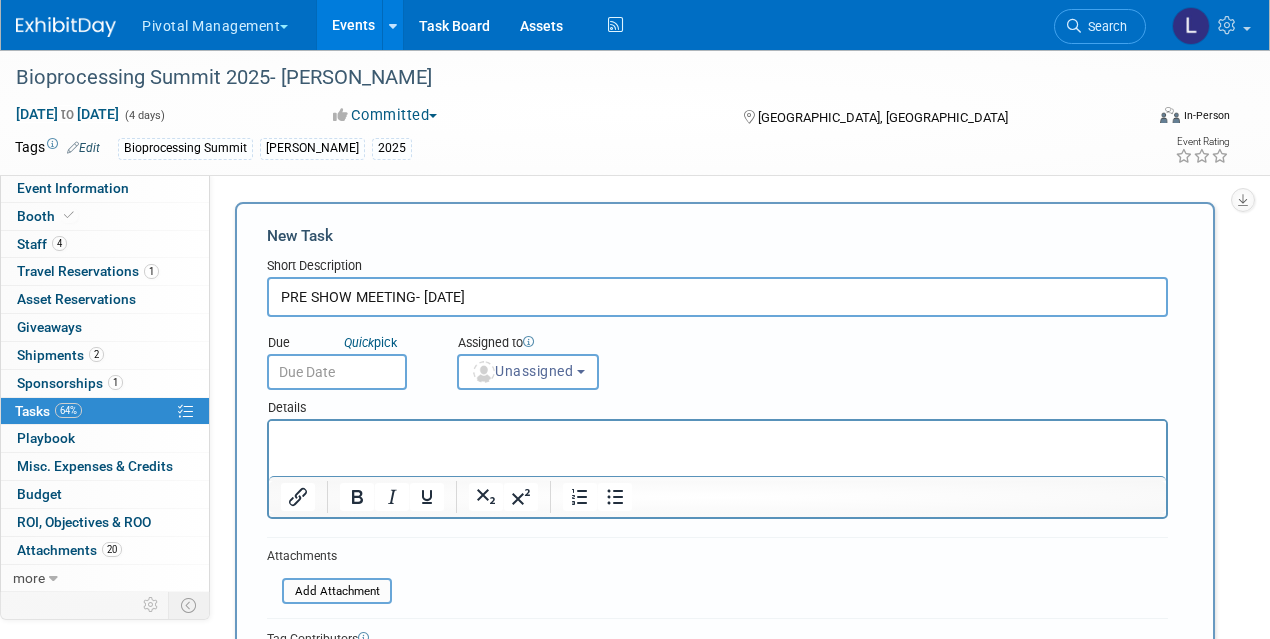 type on "PRE SHOW MEETING- [DATE]" 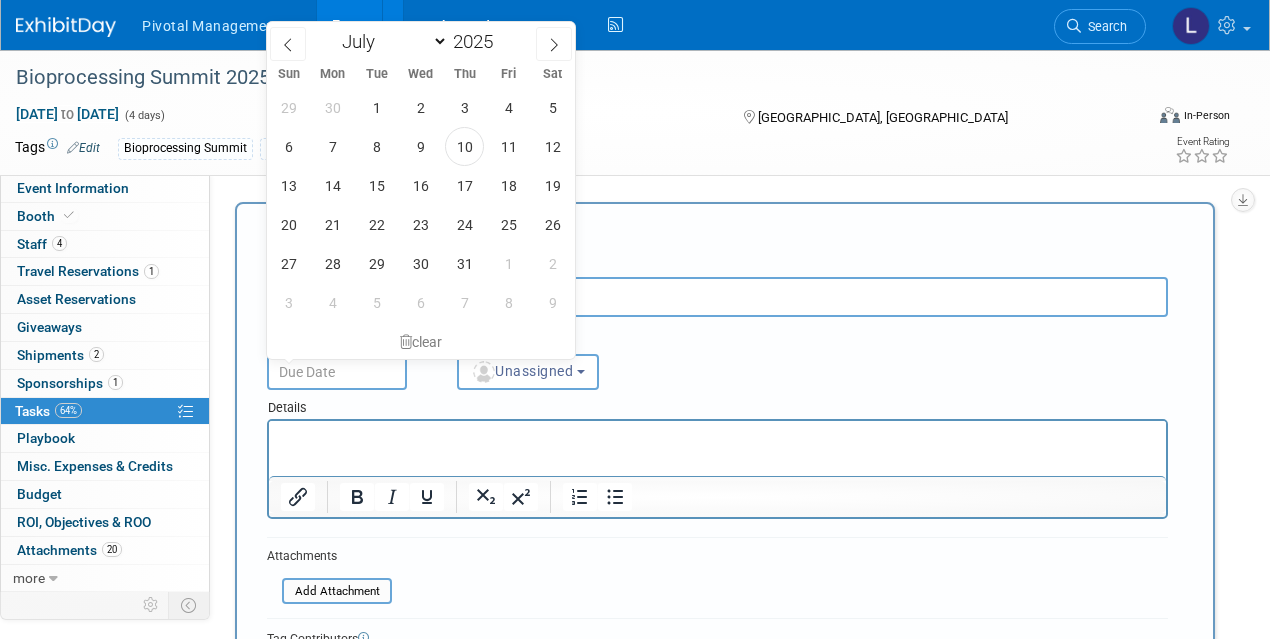 click at bounding box center (337, 372) 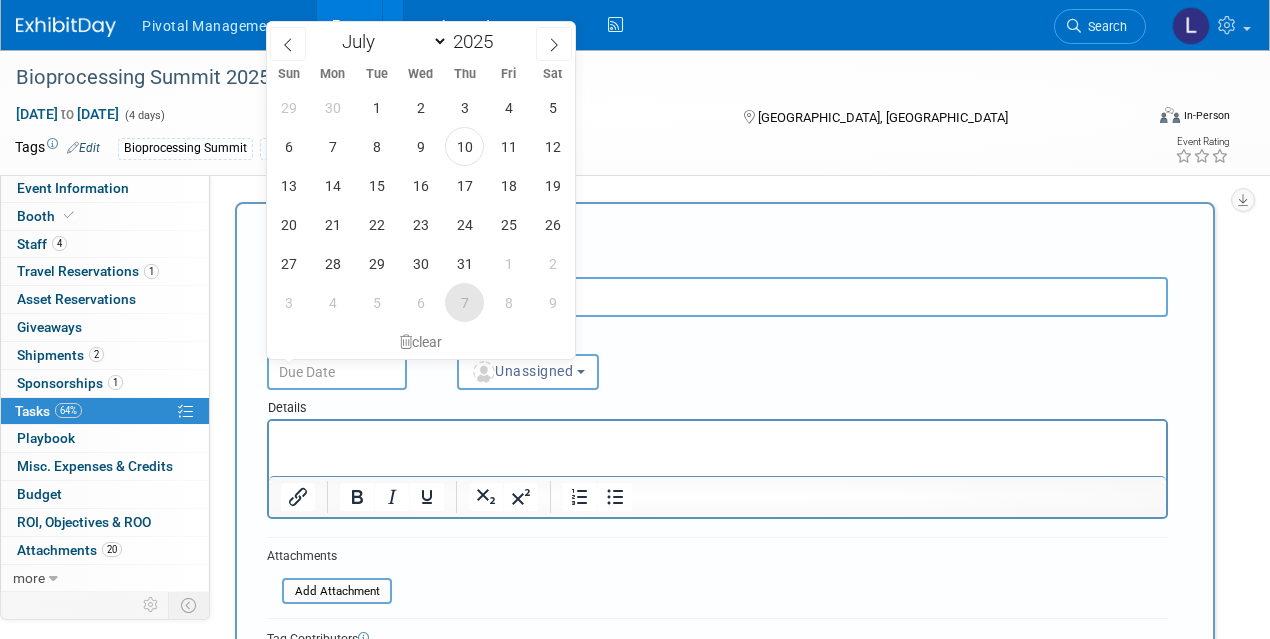 click on "7" at bounding box center [464, 302] 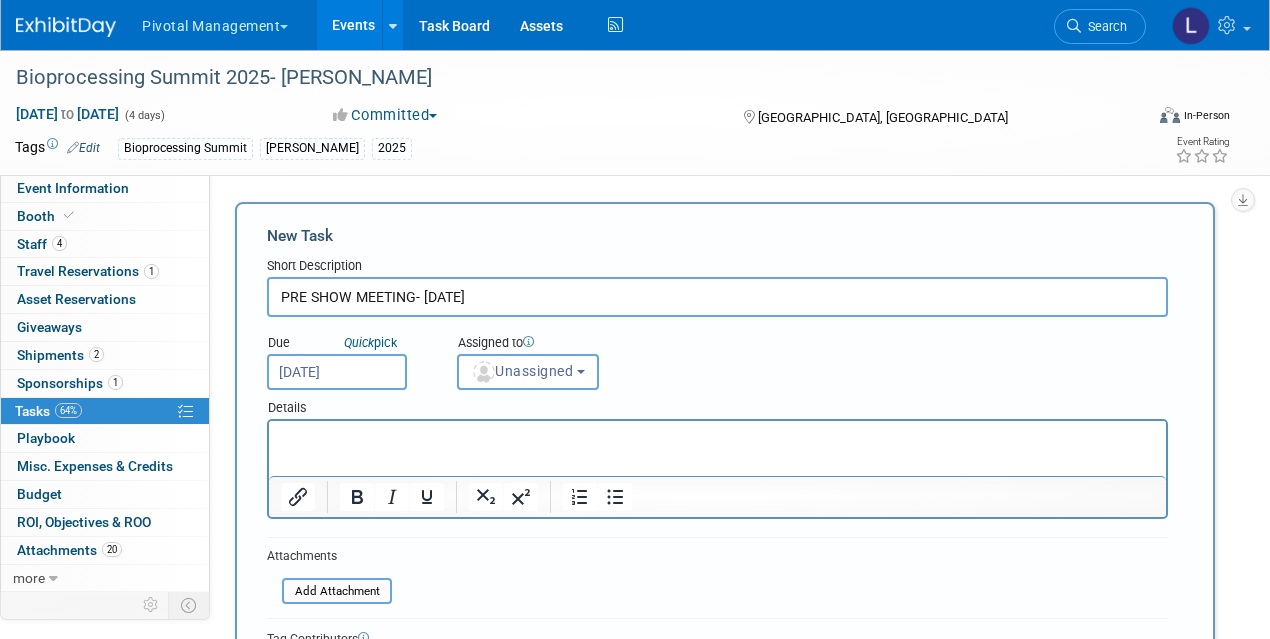 click at bounding box center (718, 439) 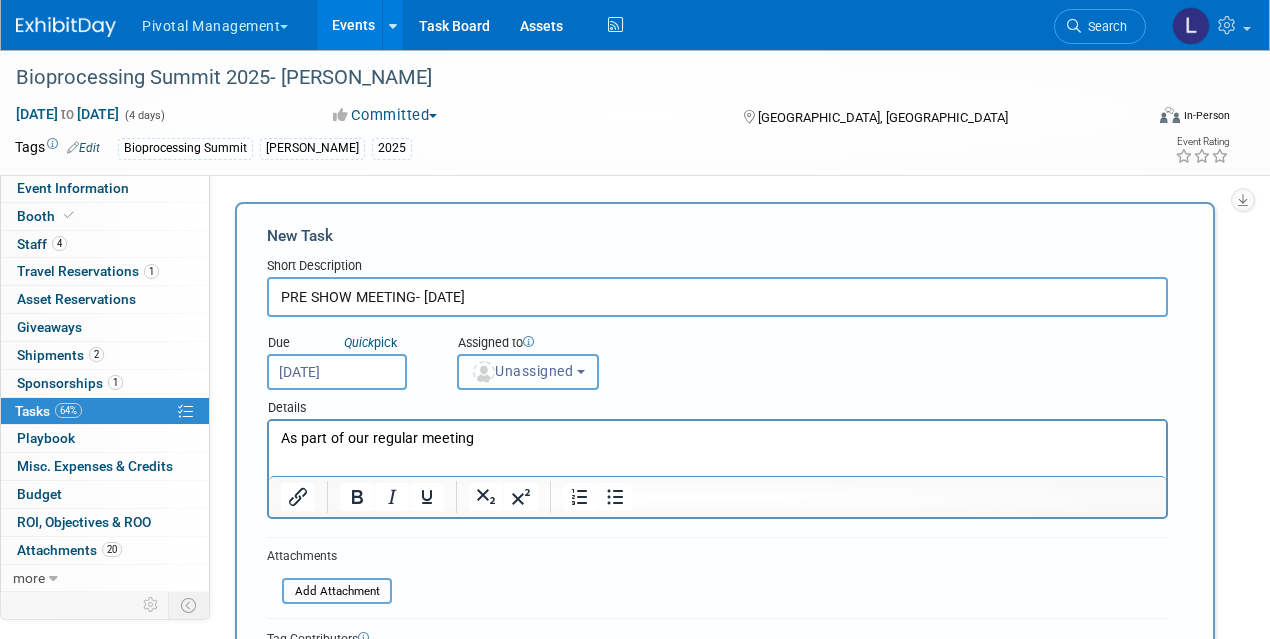 click on "Unassigned" at bounding box center [528, 372] 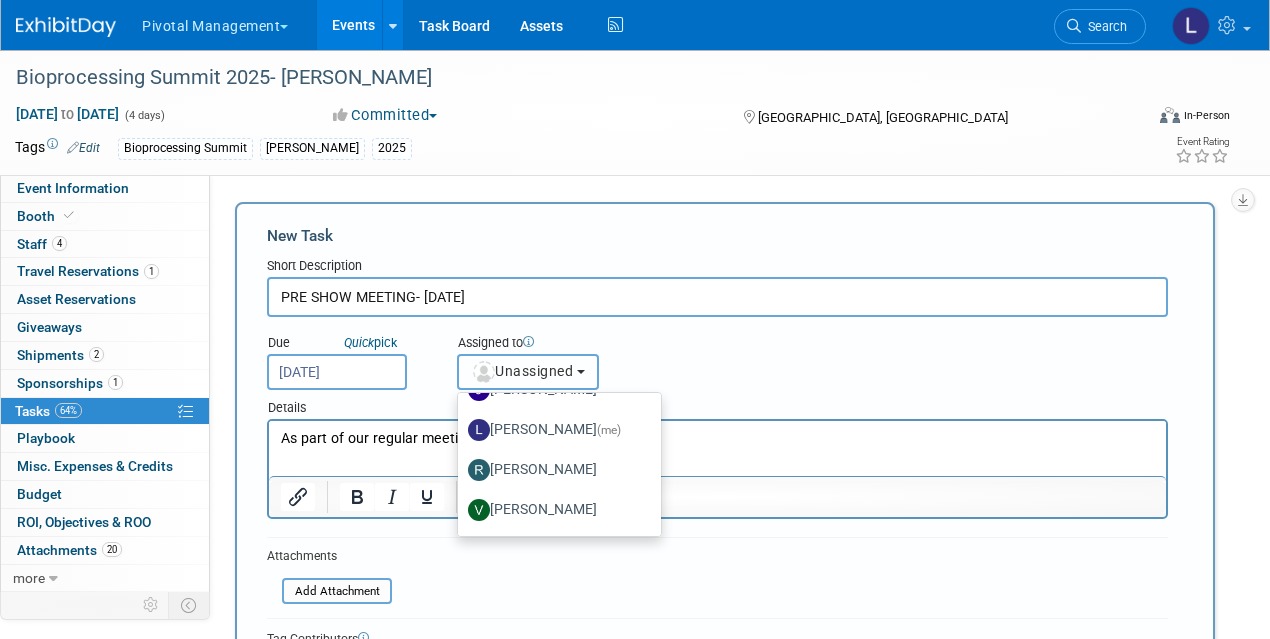 scroll, scrollTop: 159, scrollLeft: 0, axis: vertical 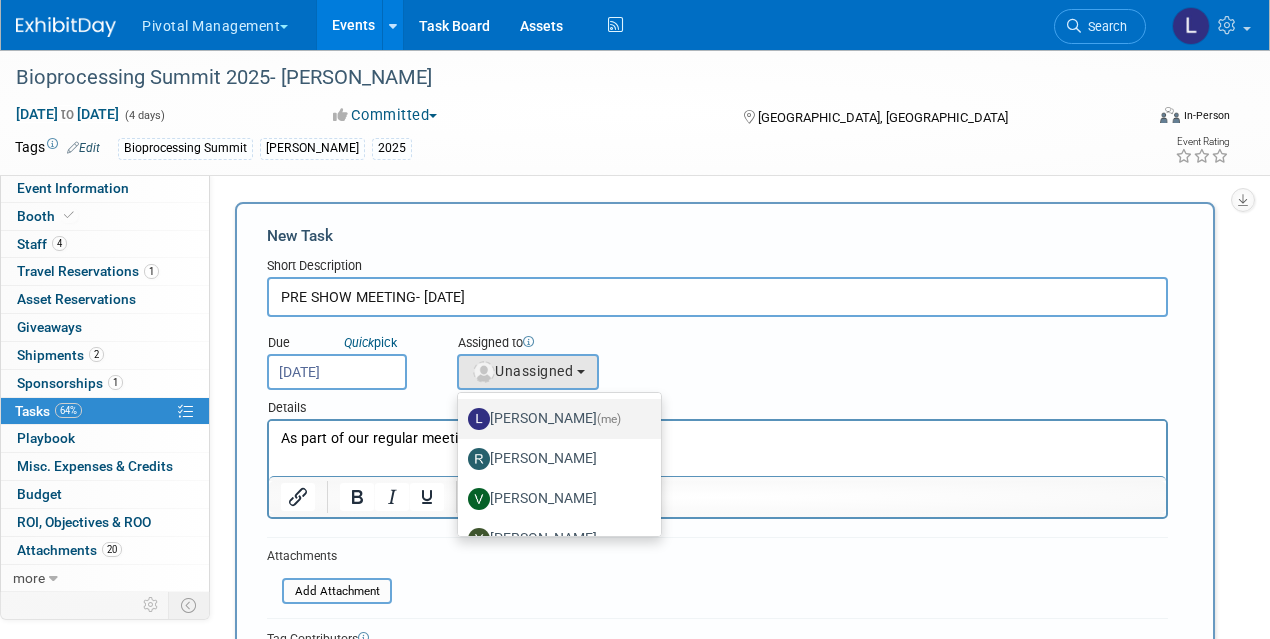 click on "[PERSON_NAME]
(me)" at bounding box center [554, 419] 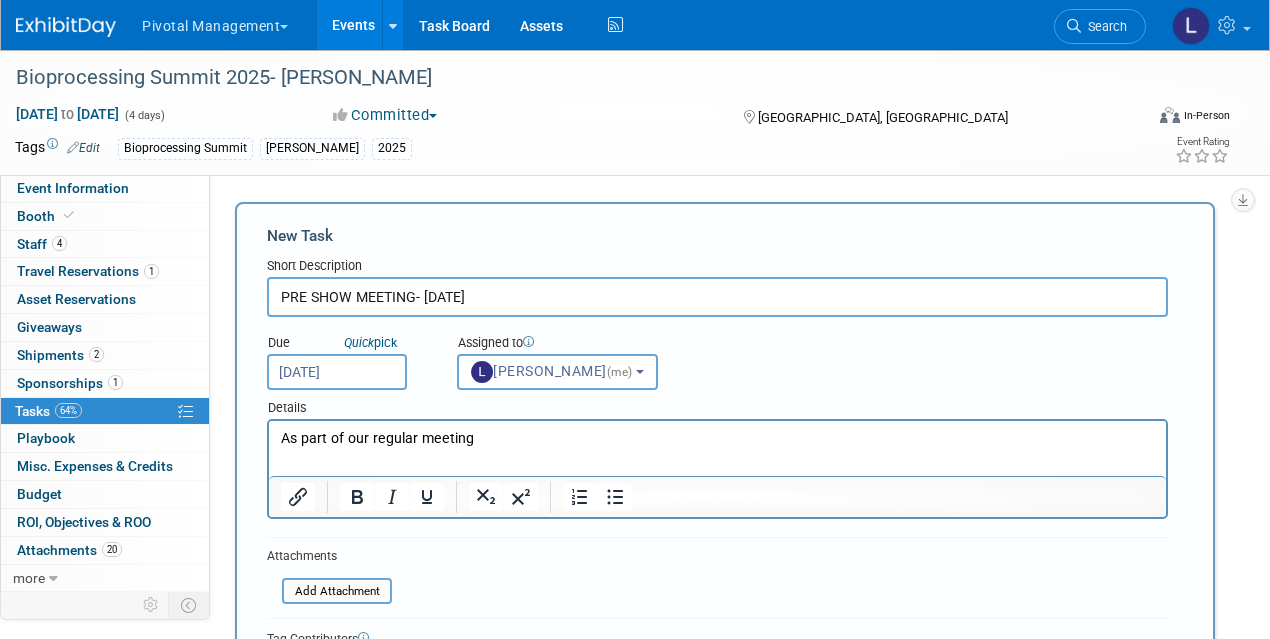 click on "As part of our regular meeting" at bounding box center (717, 435) 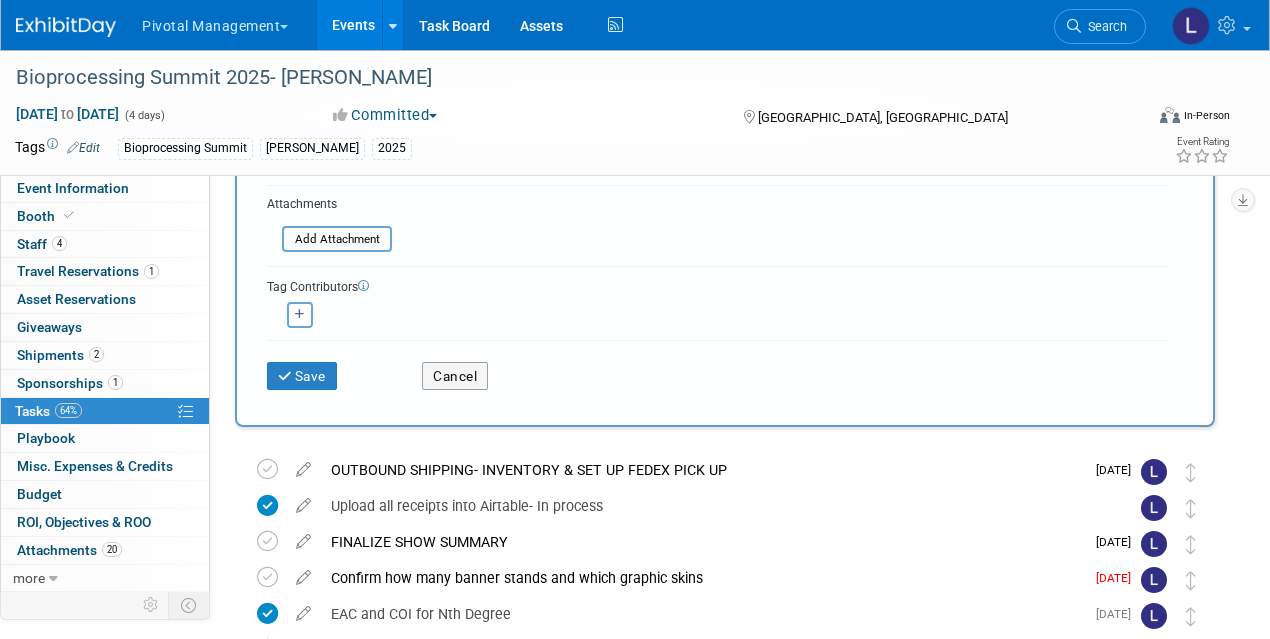 scroll, scrollTop: 359, scrollLeft: 0, axis: vertical 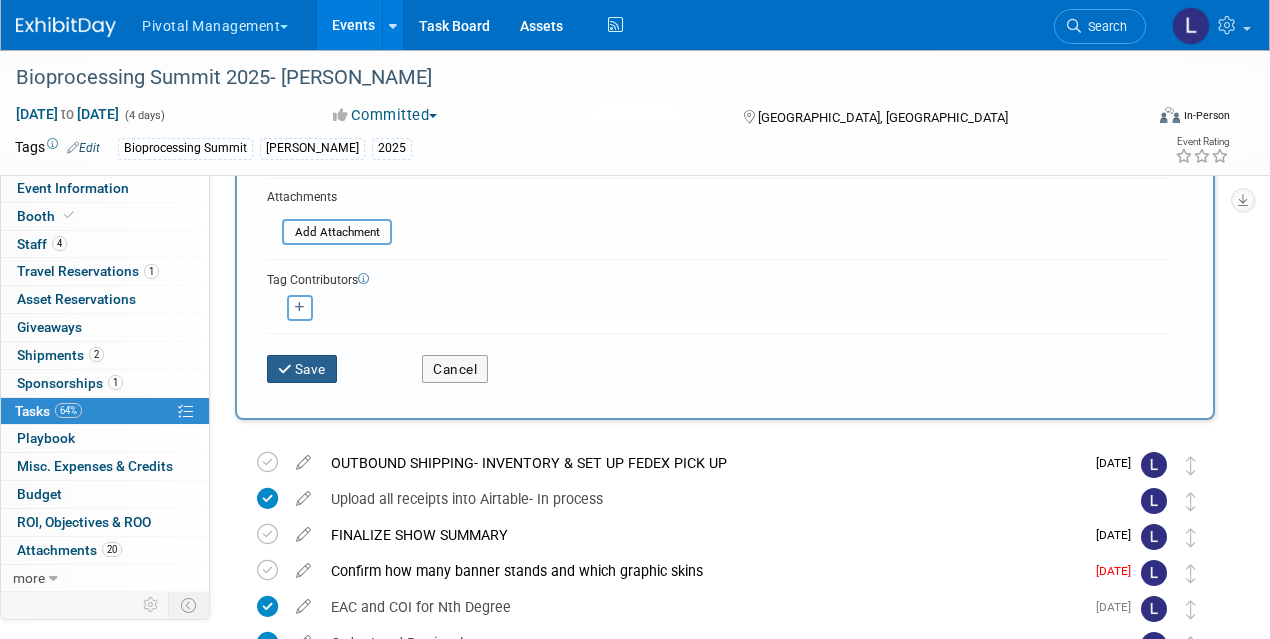 click on "Save" at bounding box center [302, 369] 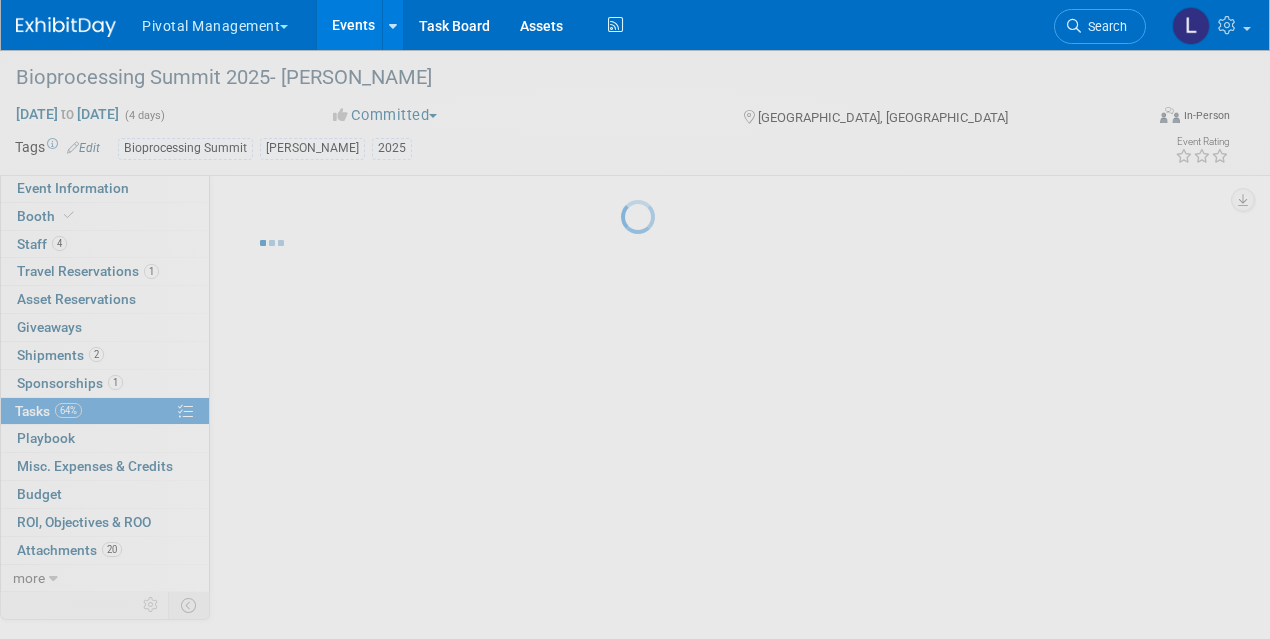 scroll, scrollTop: 0, scrollLeft: 0, axis: both 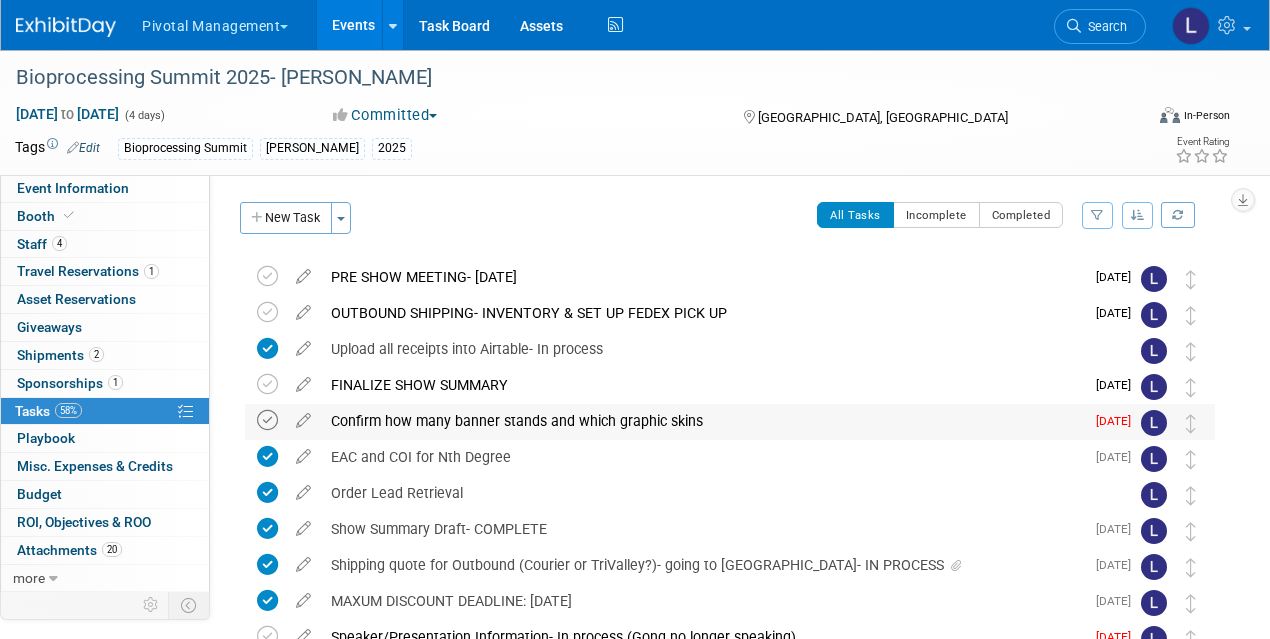 click at bounding box center [267, 420] 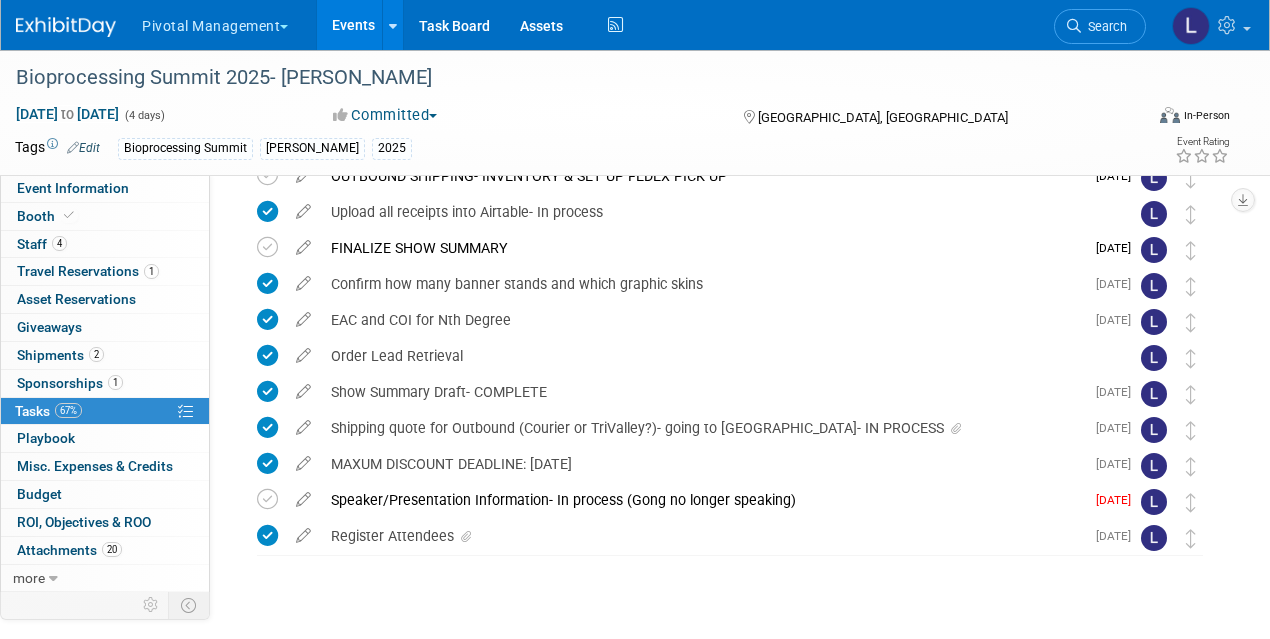 scroll, scrollTop: 174, scrollLeft: 0, axis: vertical 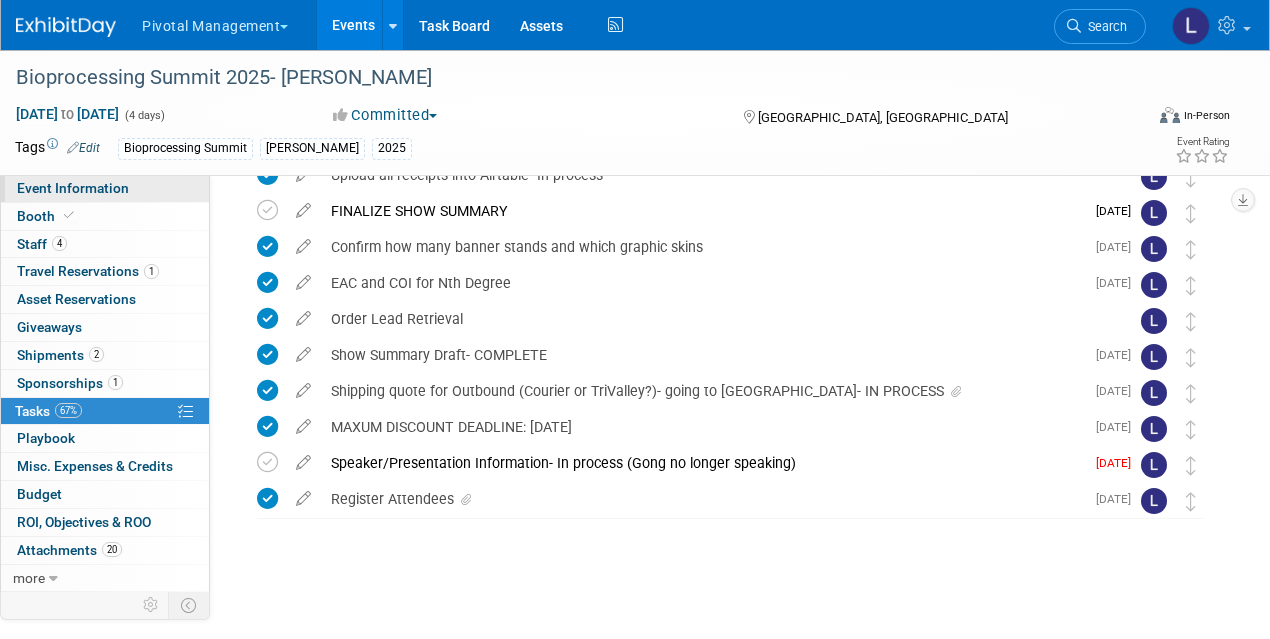 click on "Event Information" at bounding box center (73, 188) 